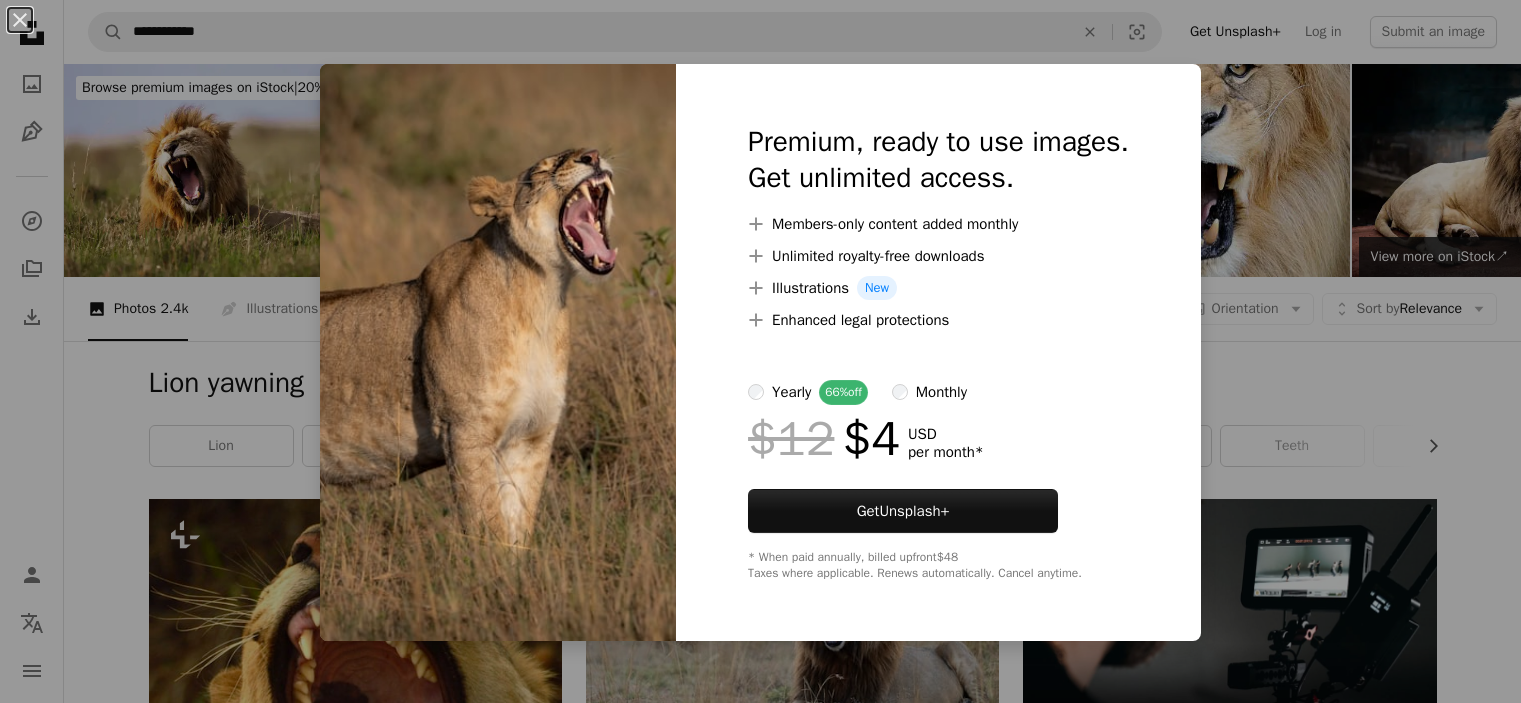scroll, scrollTop: 3976, scrollLeft: 0, axis: vertical 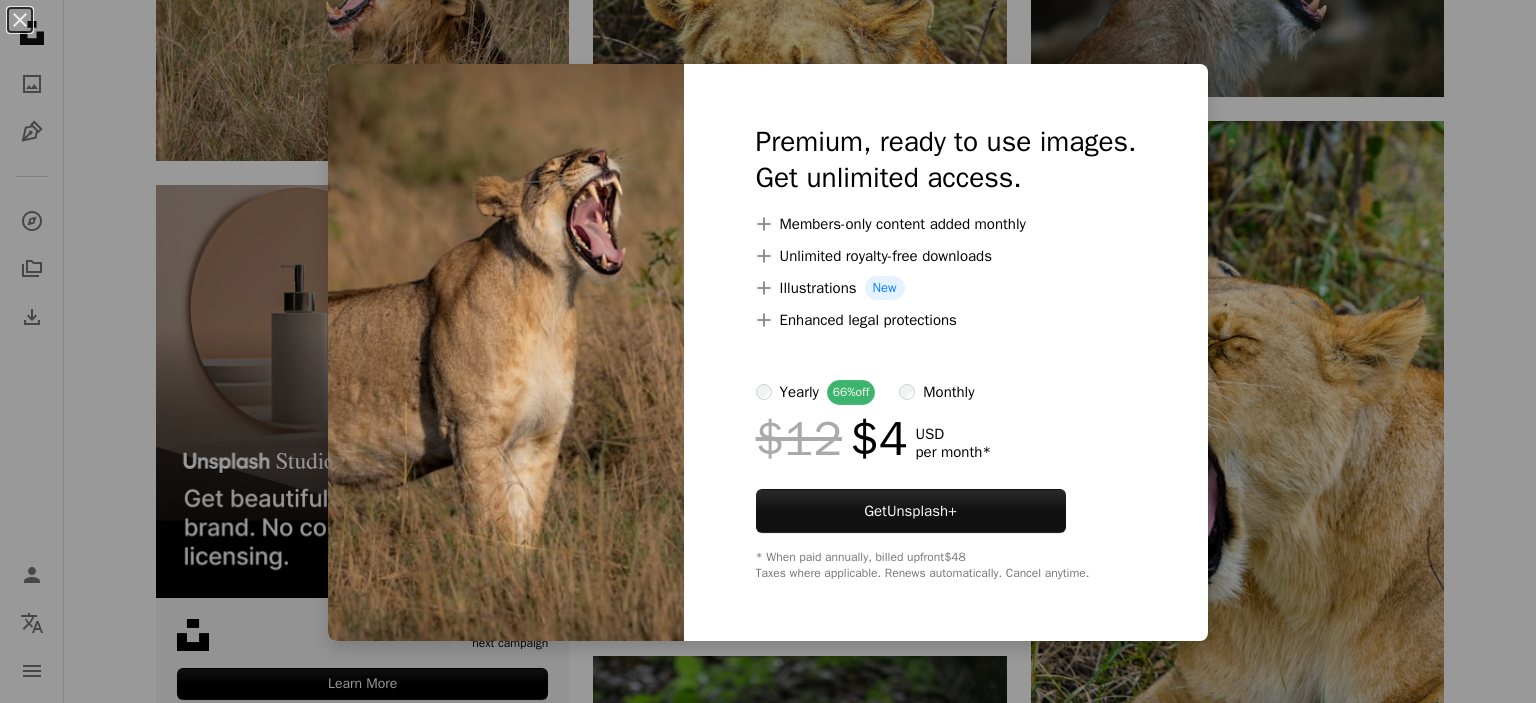 click on "Premium, ready to use images. Get unlimited access. A plus sign Members-only content added monthly A plus sign Unlimited royalty-free downloads A plus sign Illustrations  New A plus sign Enhanced legal protections yearly 66%  off monthly $12   $4 USD per month * Get  Unsplash+ * When paid annually, billed upfront  $48 Taxes where applicable. Renews automatically. Cancel anytime." at bounding box center (946, 352) 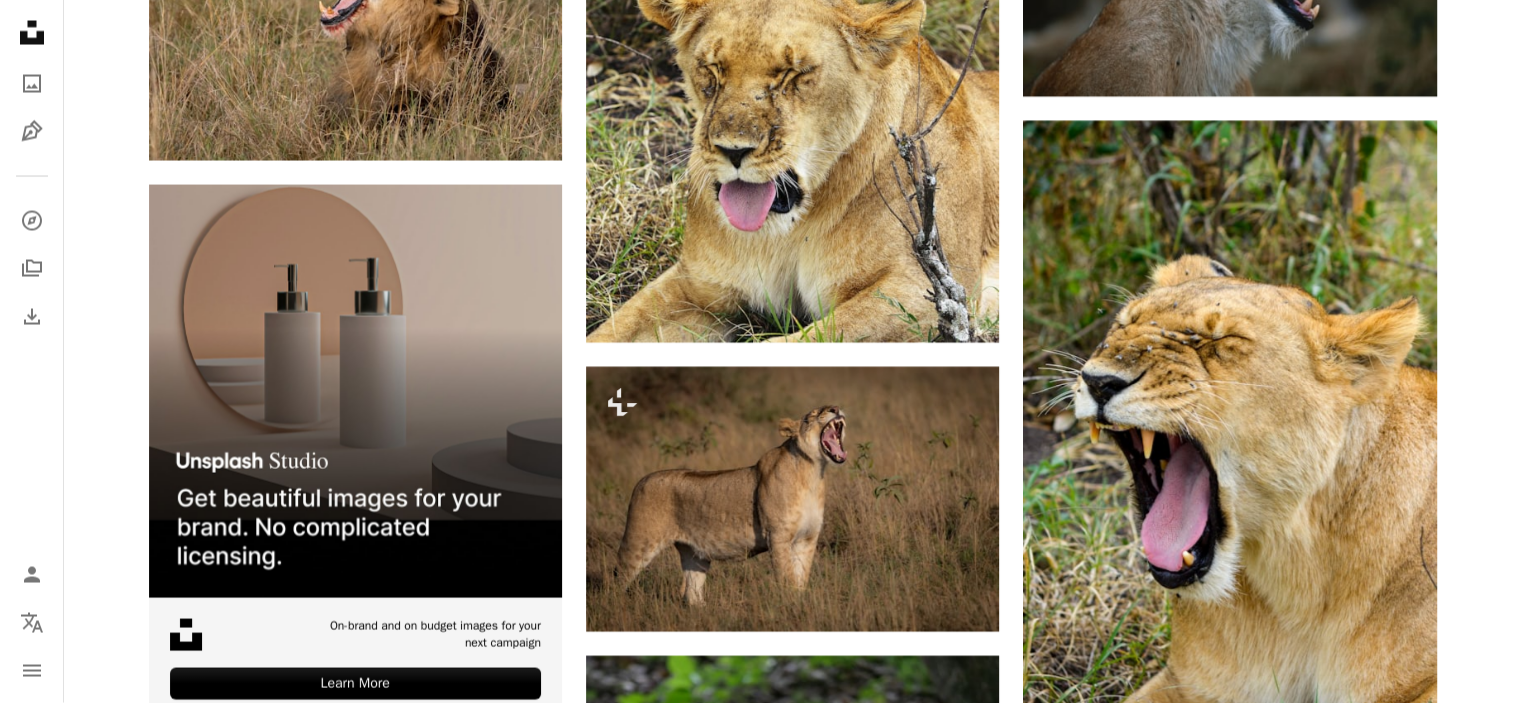 drag, startPoint x: 1520, startPoint y: 314, endPoint x: 1508, endPoint y: 376, distance: 63.15061 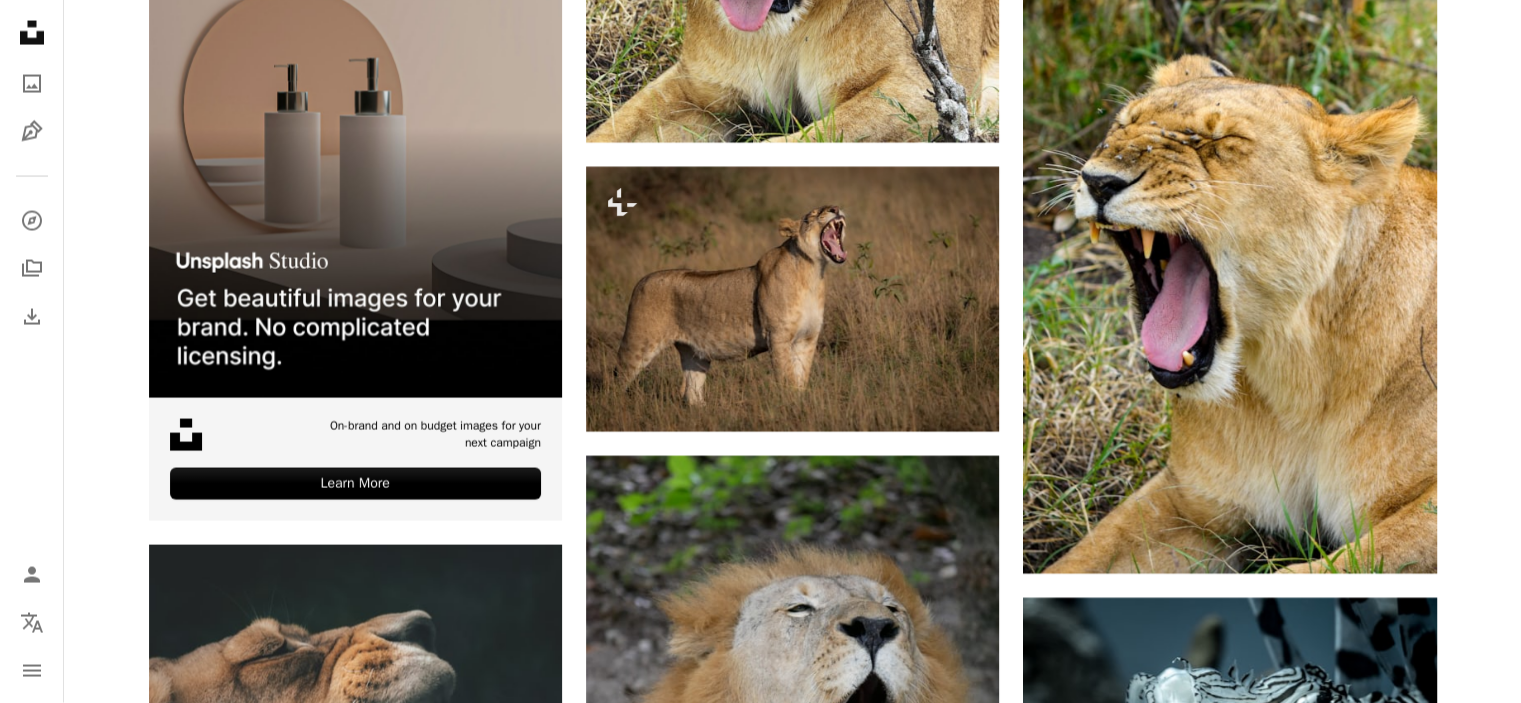 scroll, scrollTop: 4118, scrollLeft: 0, axis: vertical 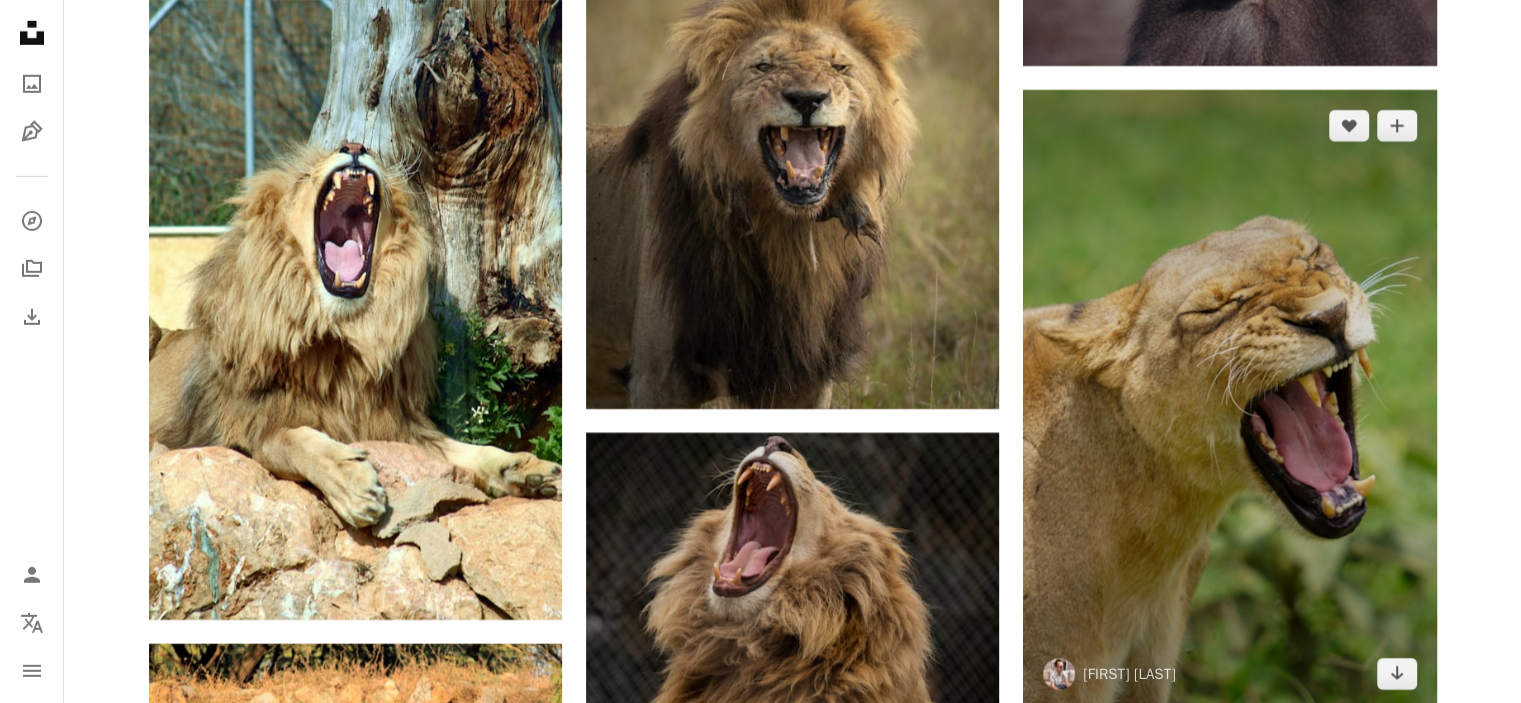 click at bounding box center [1229, 400] 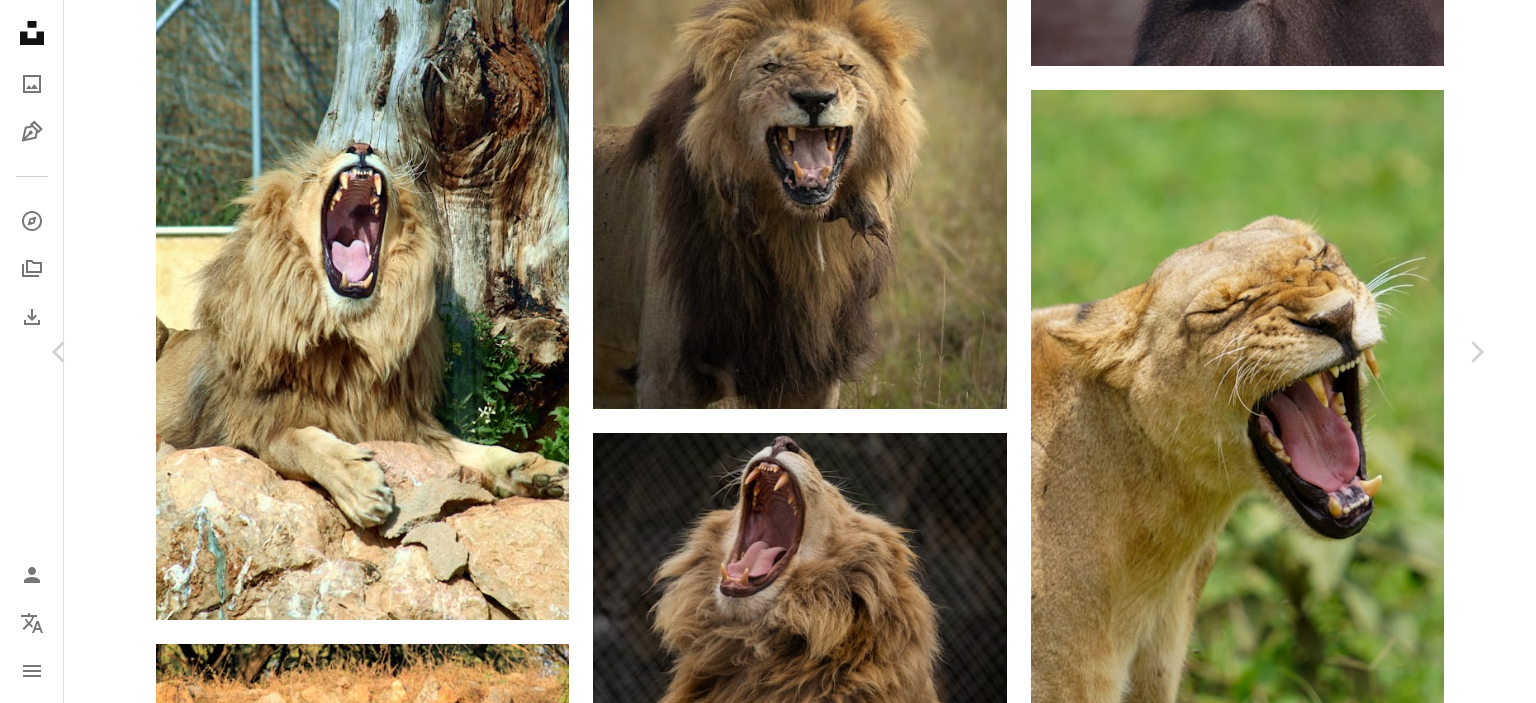 click on "Download free" at bounding box center [1287, 3446] 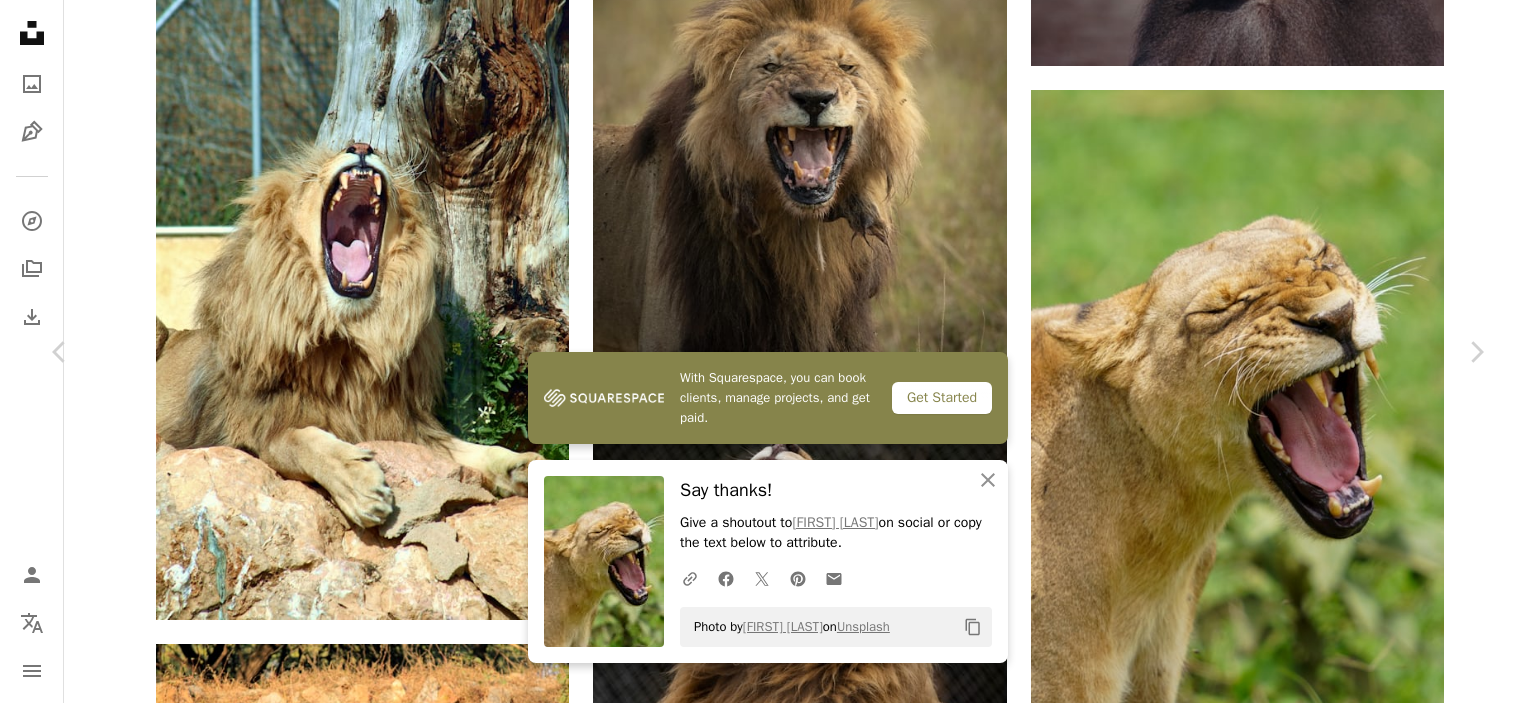click on "Photo by [FIRST] [LAST] on Unsplash
Copy content [FIRST] [LAST] sim0nvr A heart A plus sign Download free Chevron down Zoom in Views 1,064 Downloads 9 A forward-right arrow Share Info icon Info More Actions Kenya nature Lake Nakuru Lion Calendar outlined Published on May 15, 2025 Camera SONY, ILCE-7RM4 Safety Free to use under the Unsplash License animal lion wildlife mammal Browse premium related images on iStock  |  Save 20% with code UNSPLASH20 View more on iStock  ↗ Related images A heart A plus sign [FIRST] [LAST] Arrow pointing down A heart A plus sign [FIRST] [LAST] Available for hire Arrow pointing down A heart" at bounding box center (768, 3750) 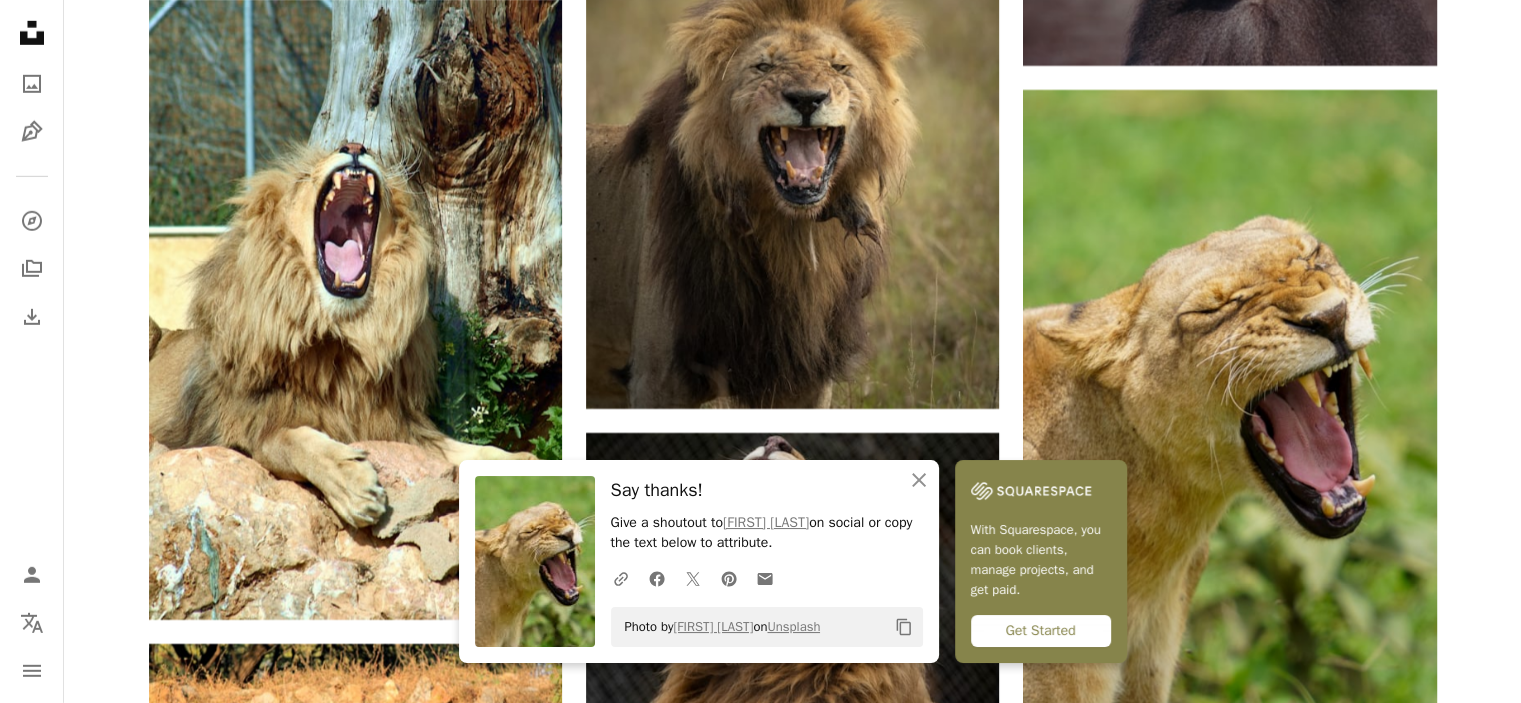 click on "For Unsplash+ A heart A plus sign Available for hire A checkmark inside of a circle Arrow pointing down A heart A plus sign Available for hire A checkmark inside of a circle Arrow pointing down A heart A plus sign Arrow pointing down A heart A plus sign Available for hire A checkmark inside of a circle Arrow pointing down Plus sign for Unsplash+ A heart A plus sign Getty Images For Unsplash+ A lock Download A heart A plus sign Arrow pointing down A heart A plus sign Arrow pointing down A heart A plus sign Arrow pointing down Plus sign for Unsplash+ A heart A plus sign Getty Images For Unsplash+ A lock Download –– ––– ––– –– ––– – – ––– –– –– –––– –– On-brand and on budget images for your next campaign Learn More For" at bounding box center [792, -1170] 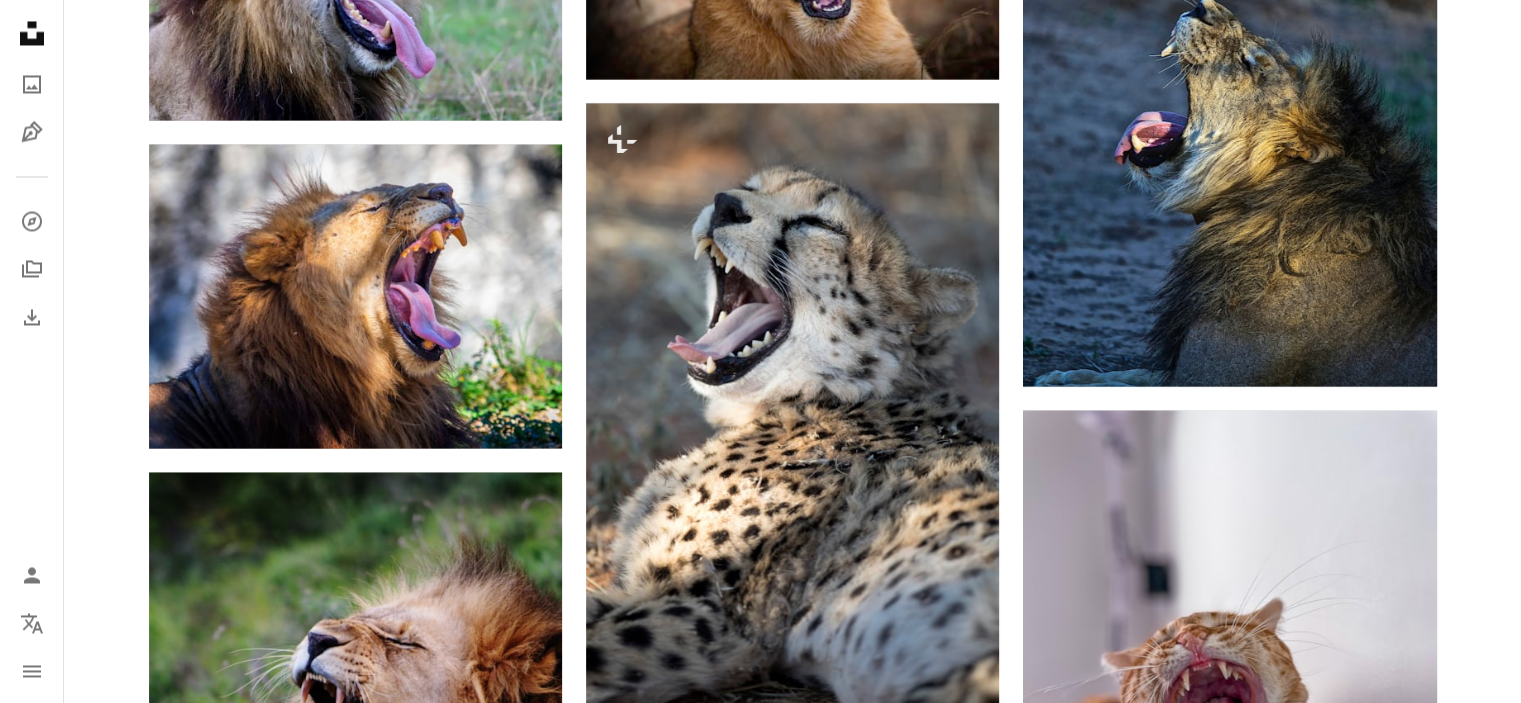 scroll, scrollTop: 11265, scrollLeft: 0, axis: vertical 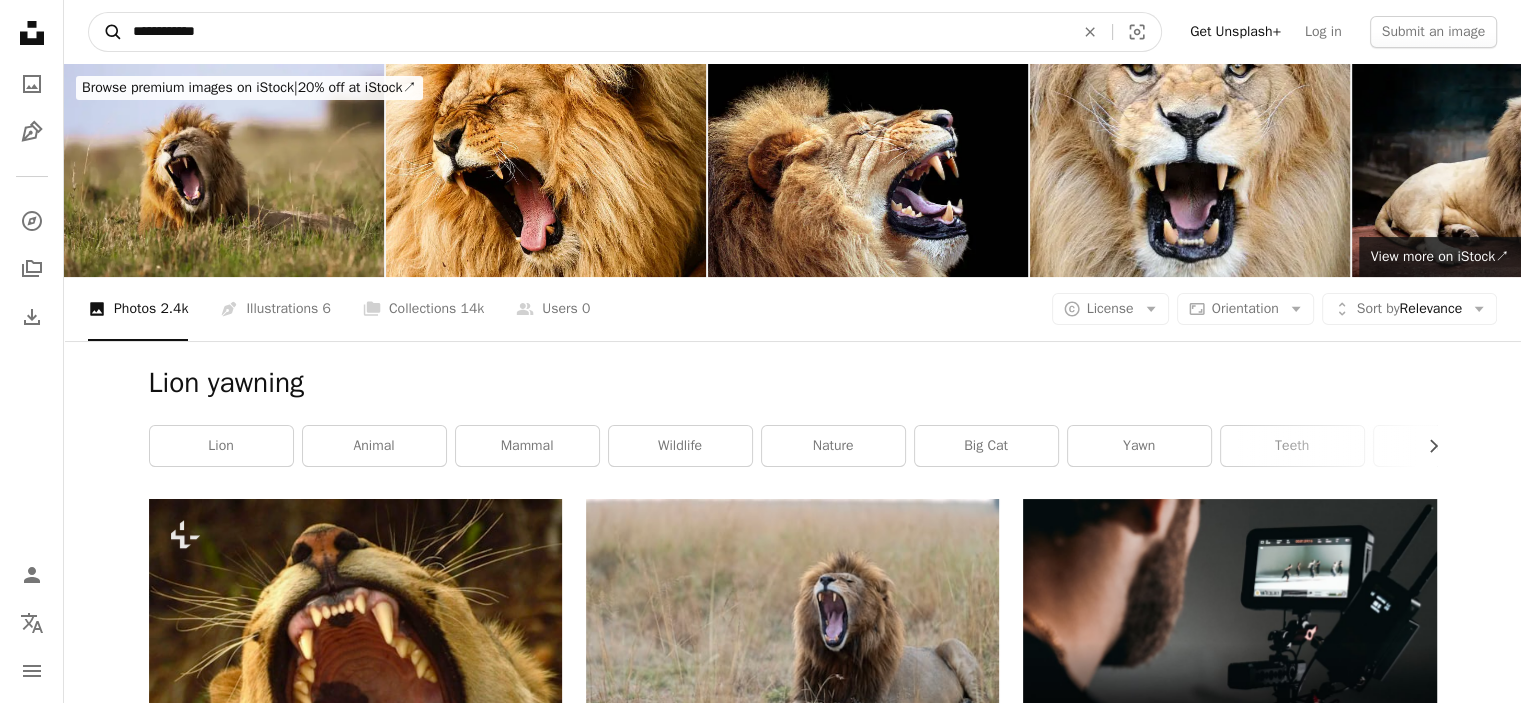 drag, startPoint x: 246, startPoint y: 3, endPoint x: 88, endPoint y: 16, distance: 158.5339 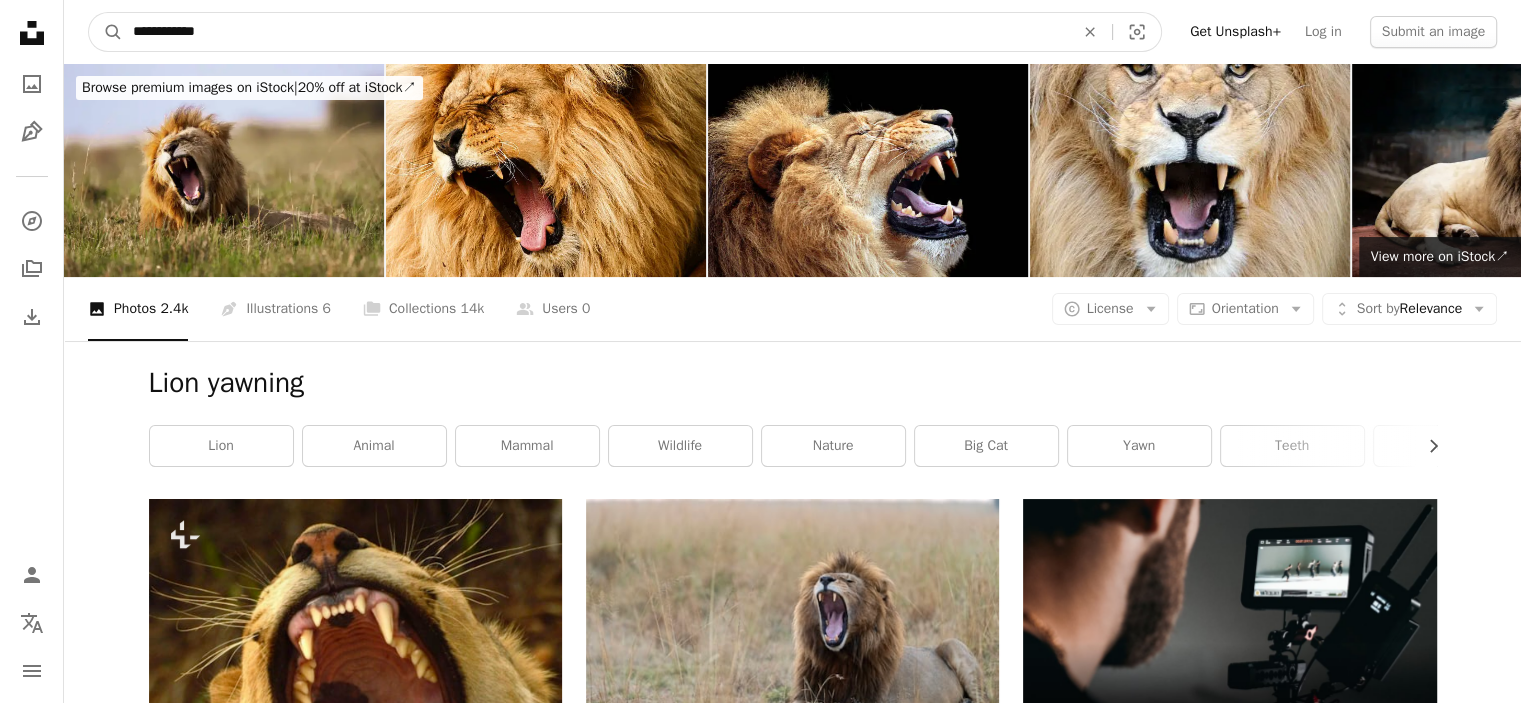 click on "**********" at bounding box center (595, 32) 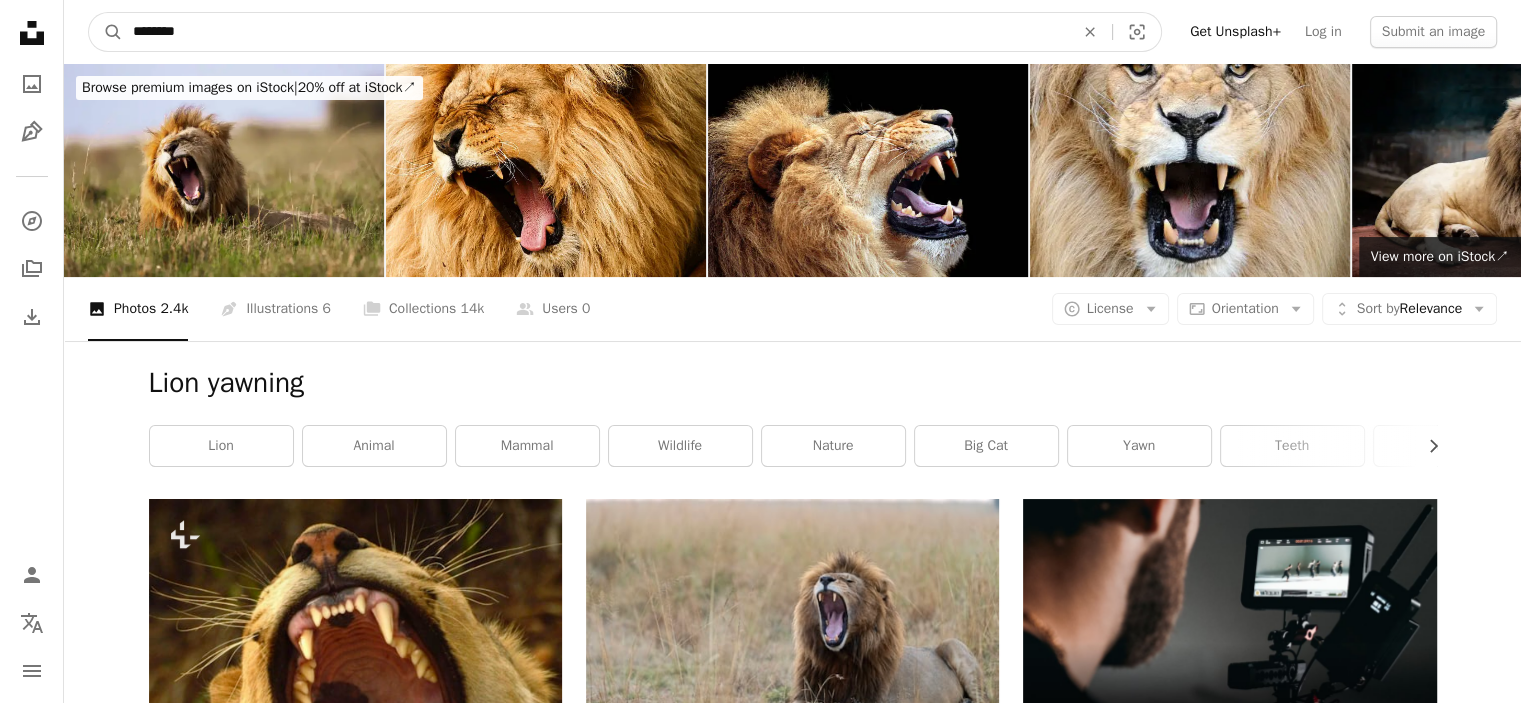type on "********" 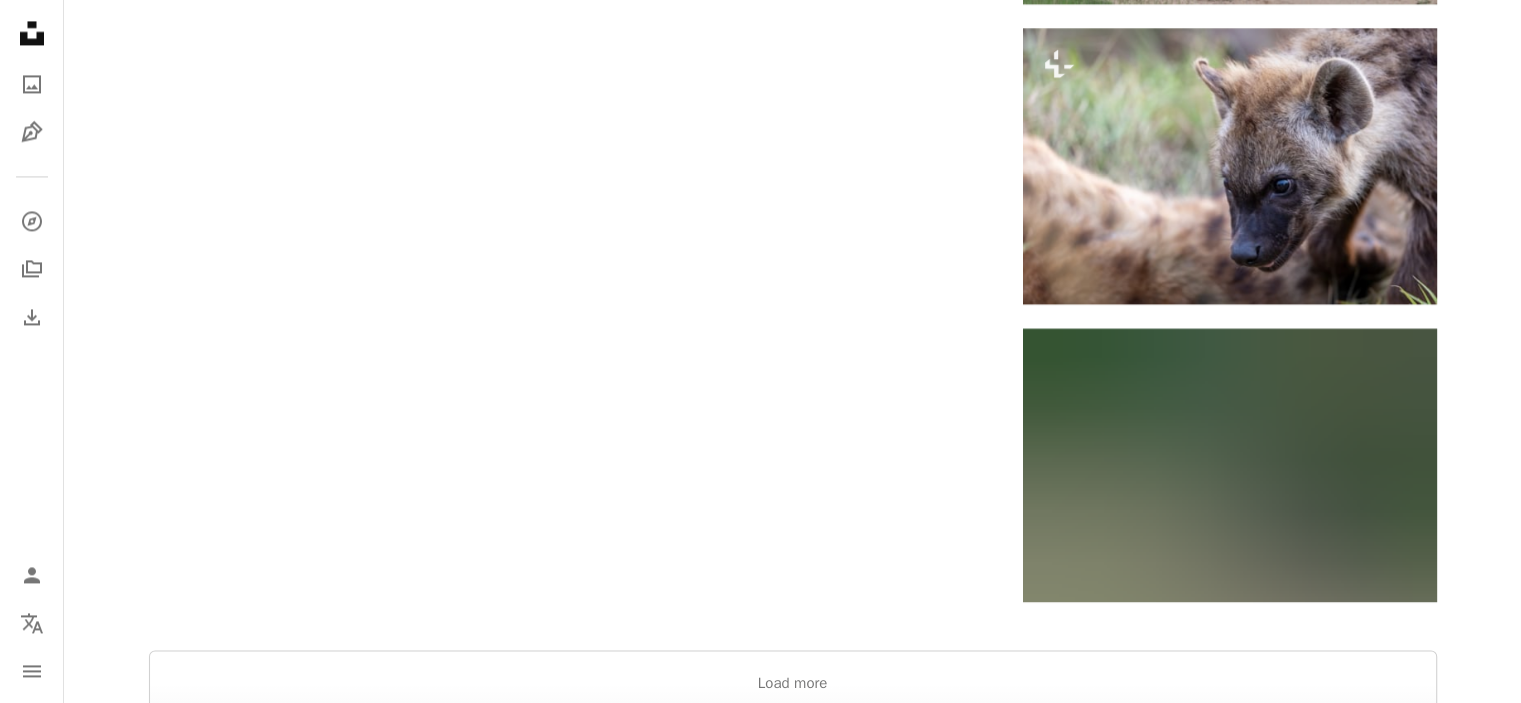 scroll, scrollTop: 3183, scrollLeft: 0, axis: vertical 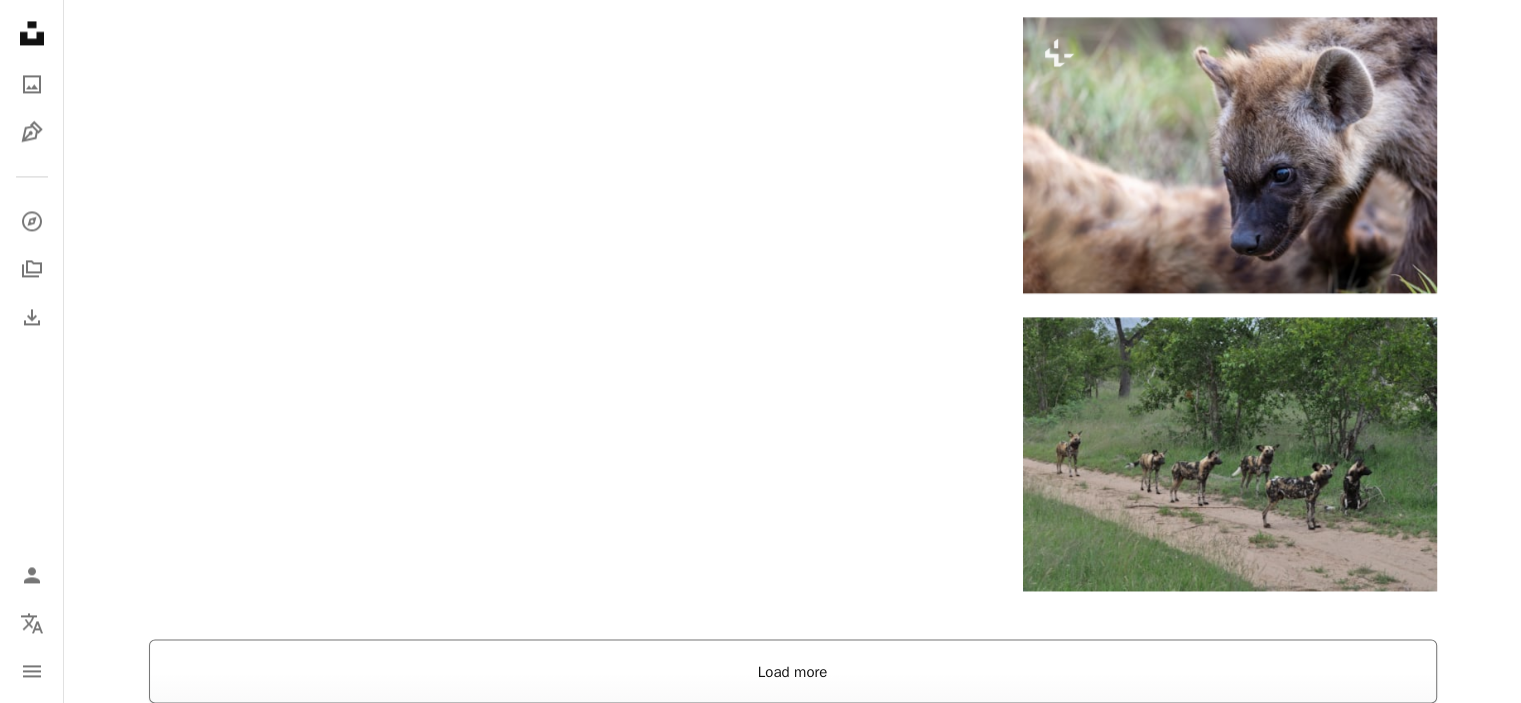 click on "Load more" at bounding box center (793, 671) 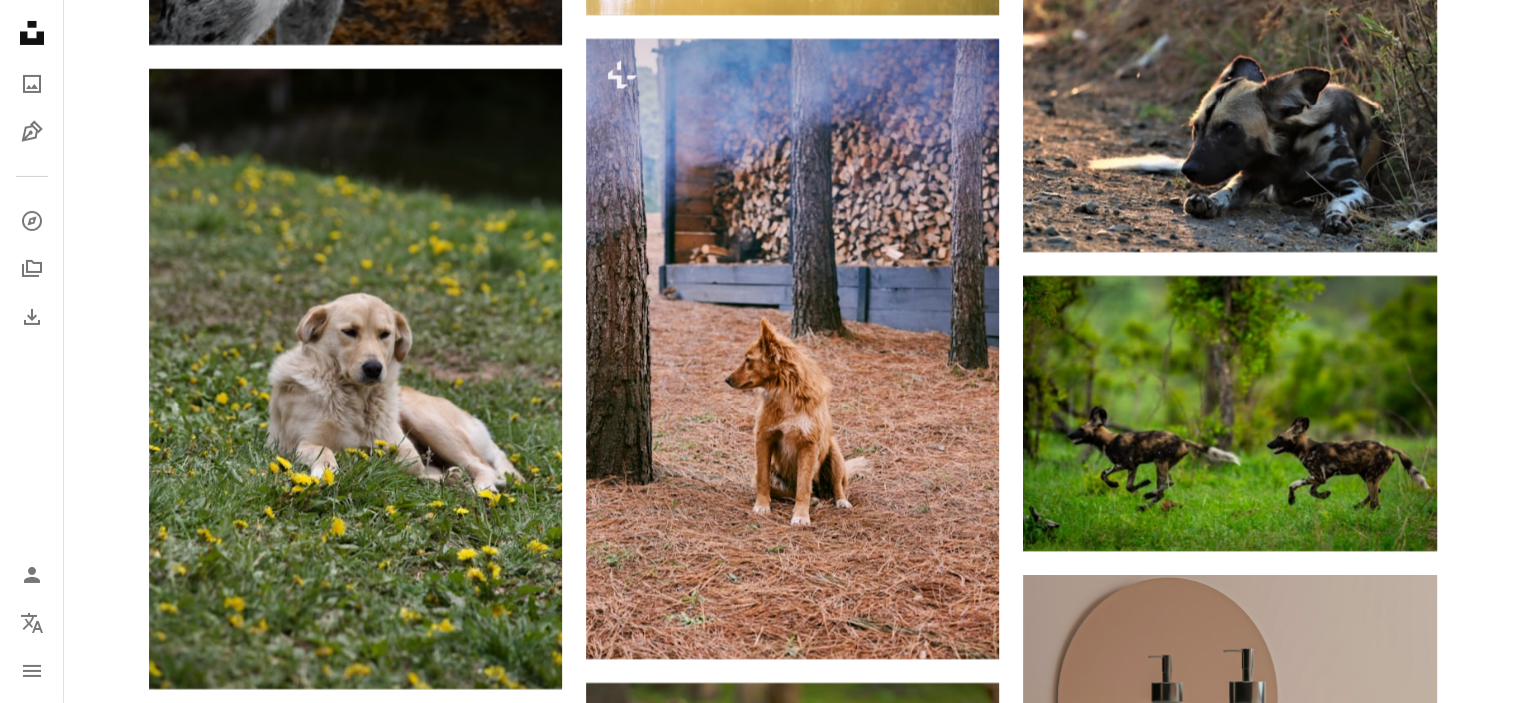 scroll, scrollTop: 7188, scrollLeft: 0, axis: vertical 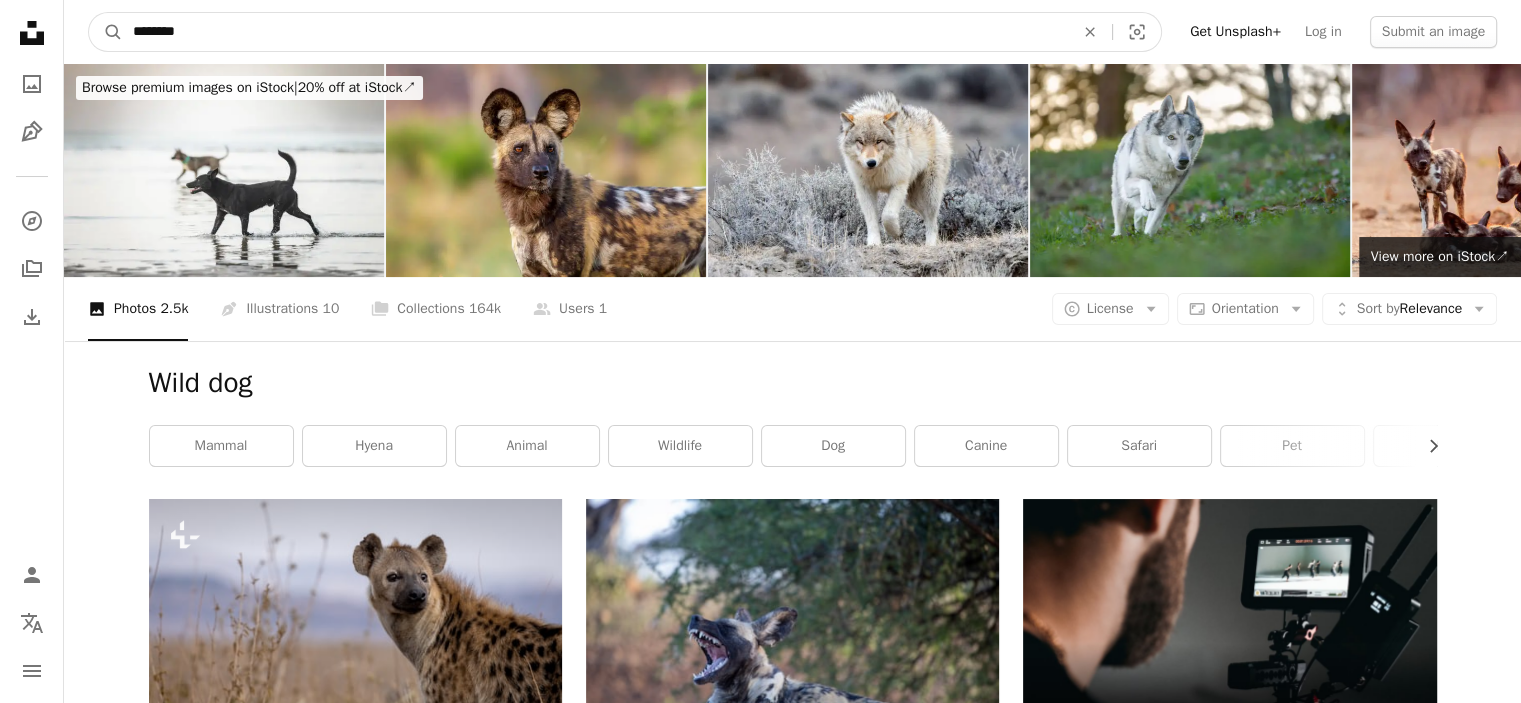 click on "********" at bounding box center [595, 32] 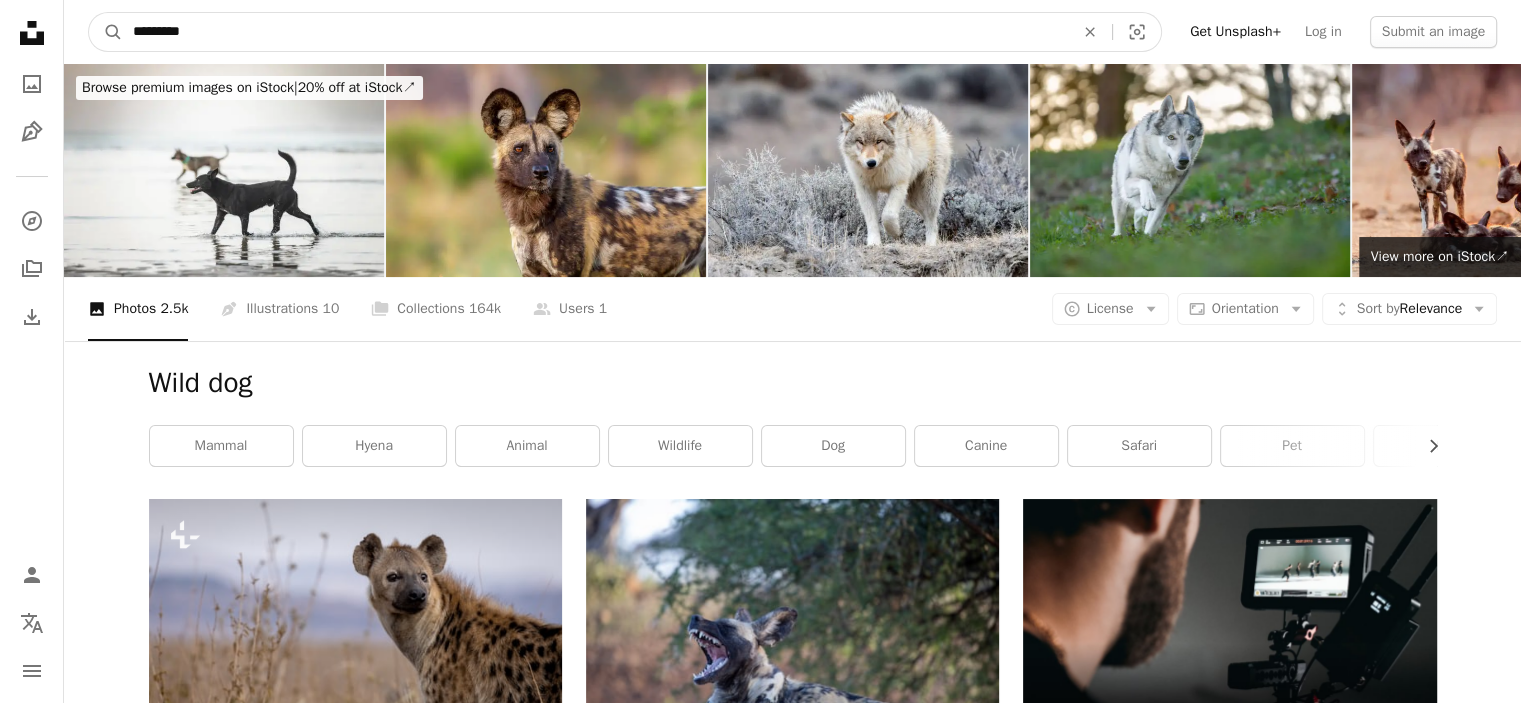 click on "A magnifying glass" at bounding box center (106, 32) 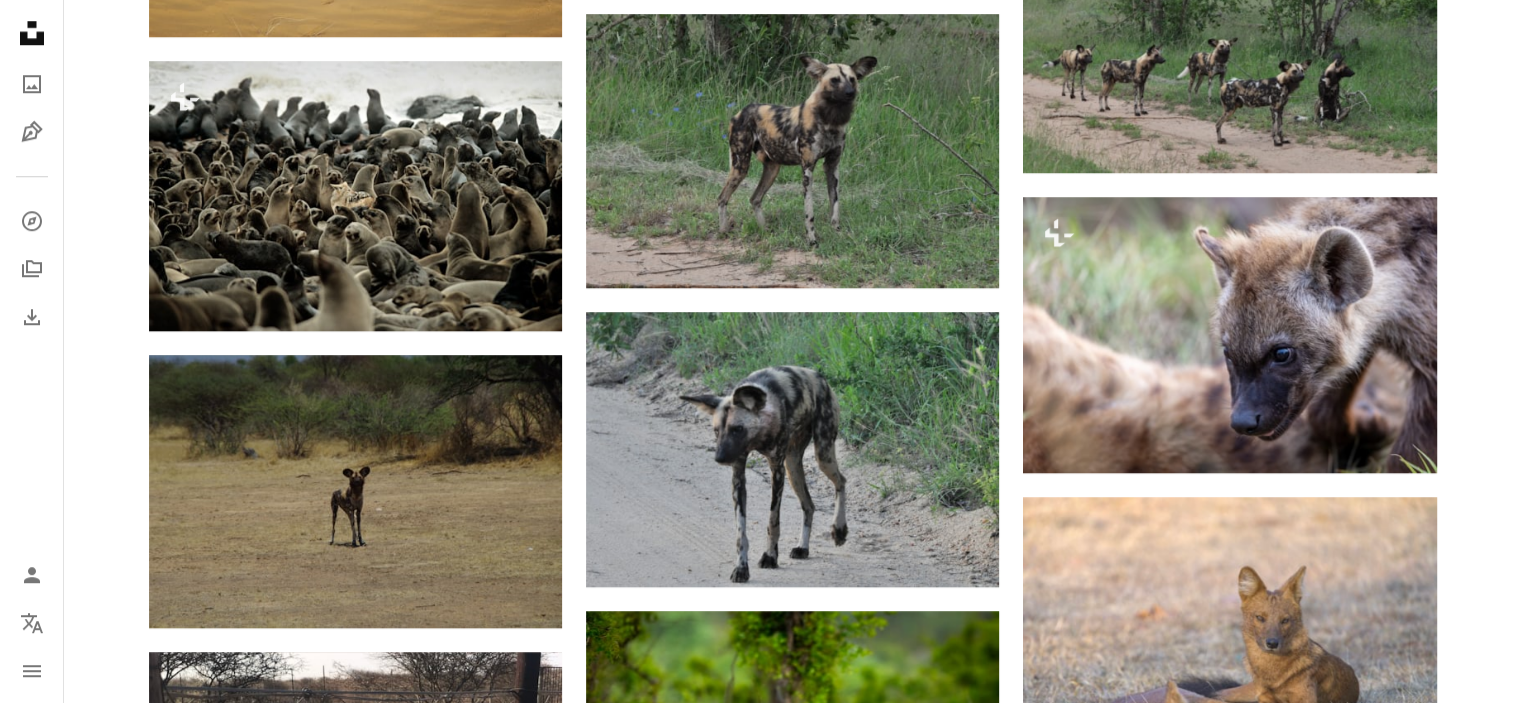 scroll, scrollTop: 1700, scrollLeft: 0, axis: vertical 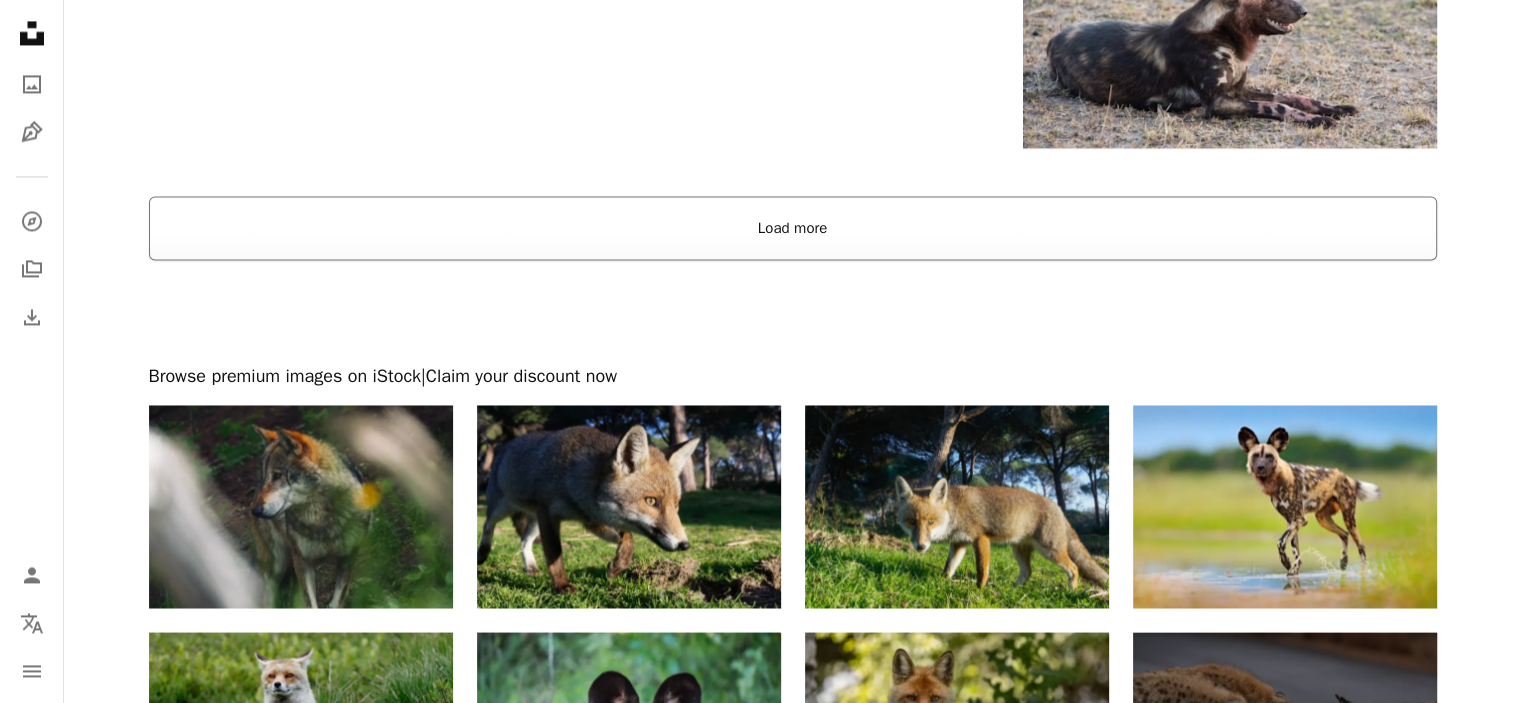 click on "Load more" at bounding box center (793, 228) 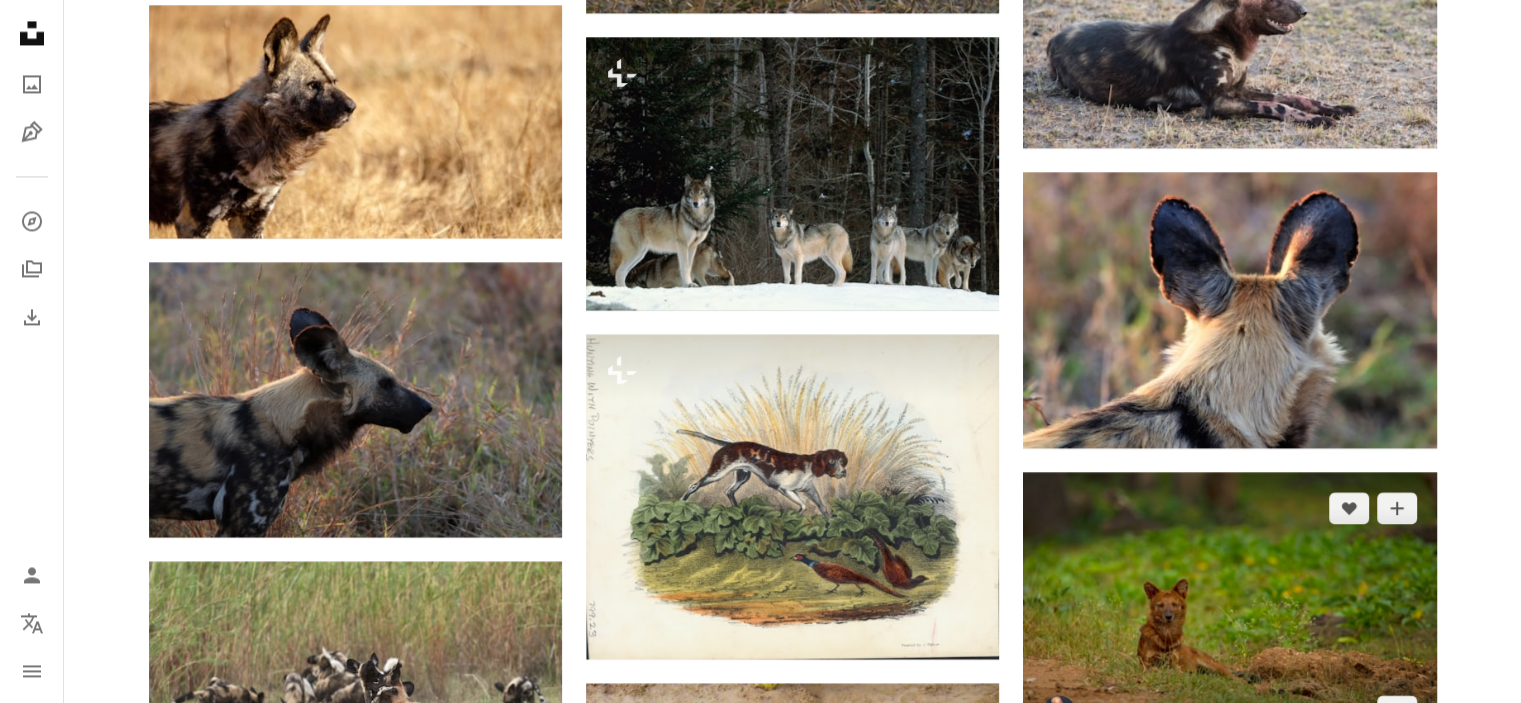 click at bounding box center [1229, 609] 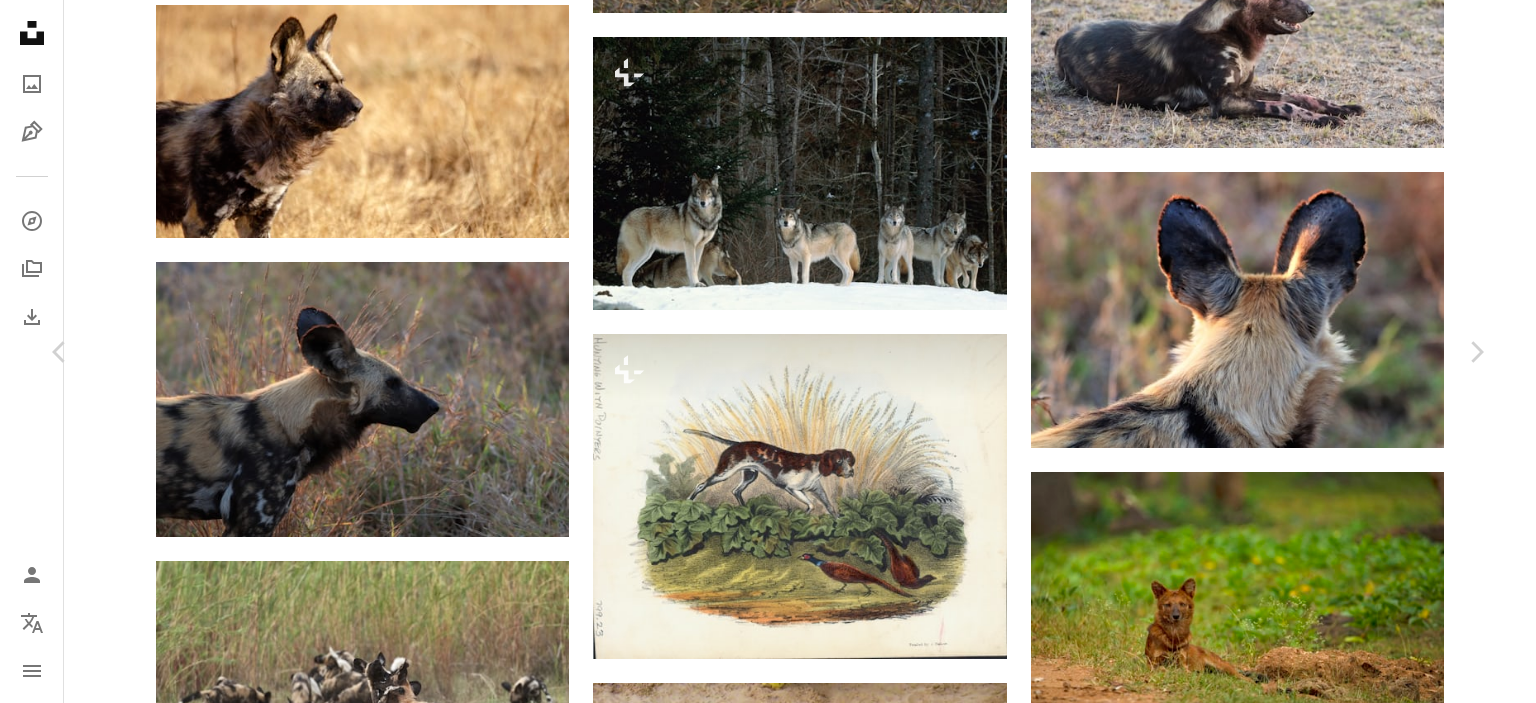 click on "An X shape" at bounding box center (20, 20) 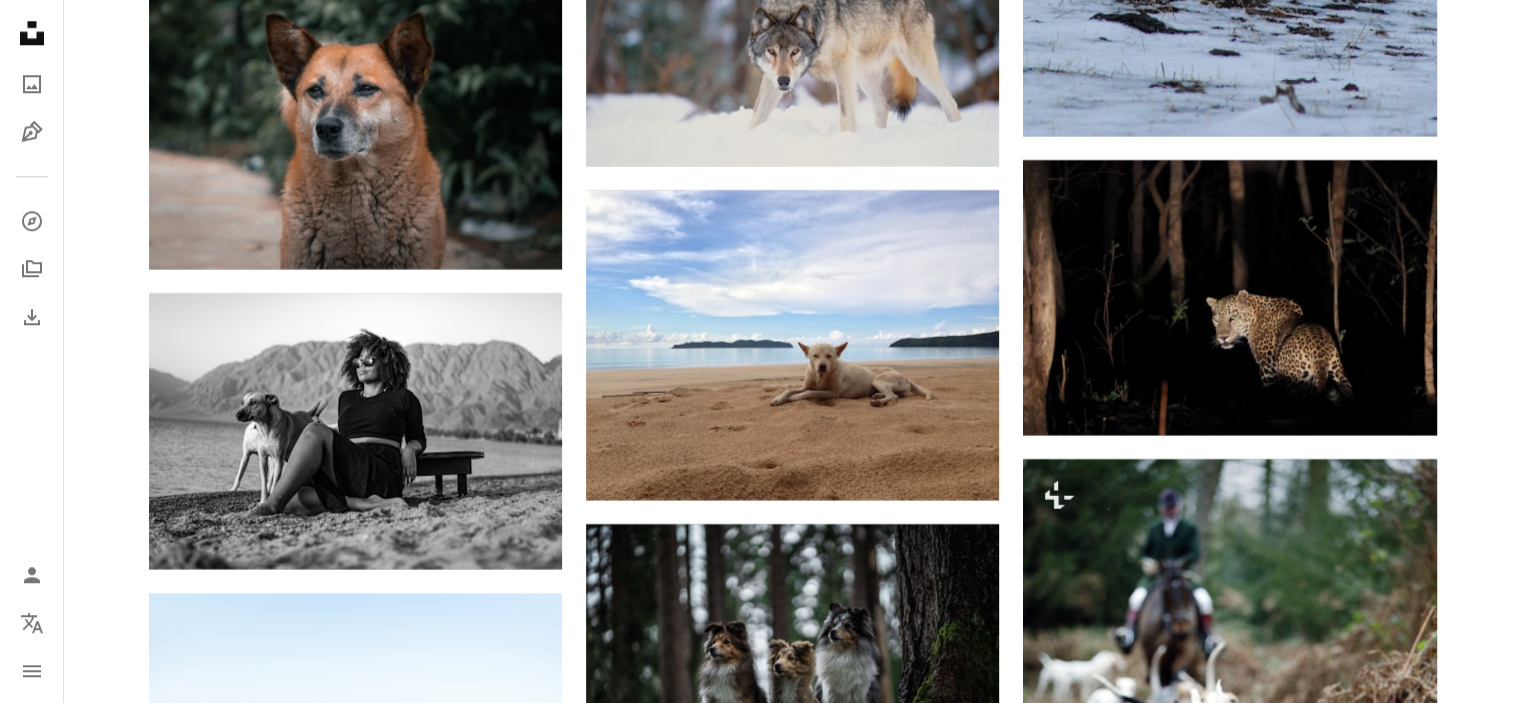 scroll, scrollTop: 17168, scrollLeft: 0, axis: vertical 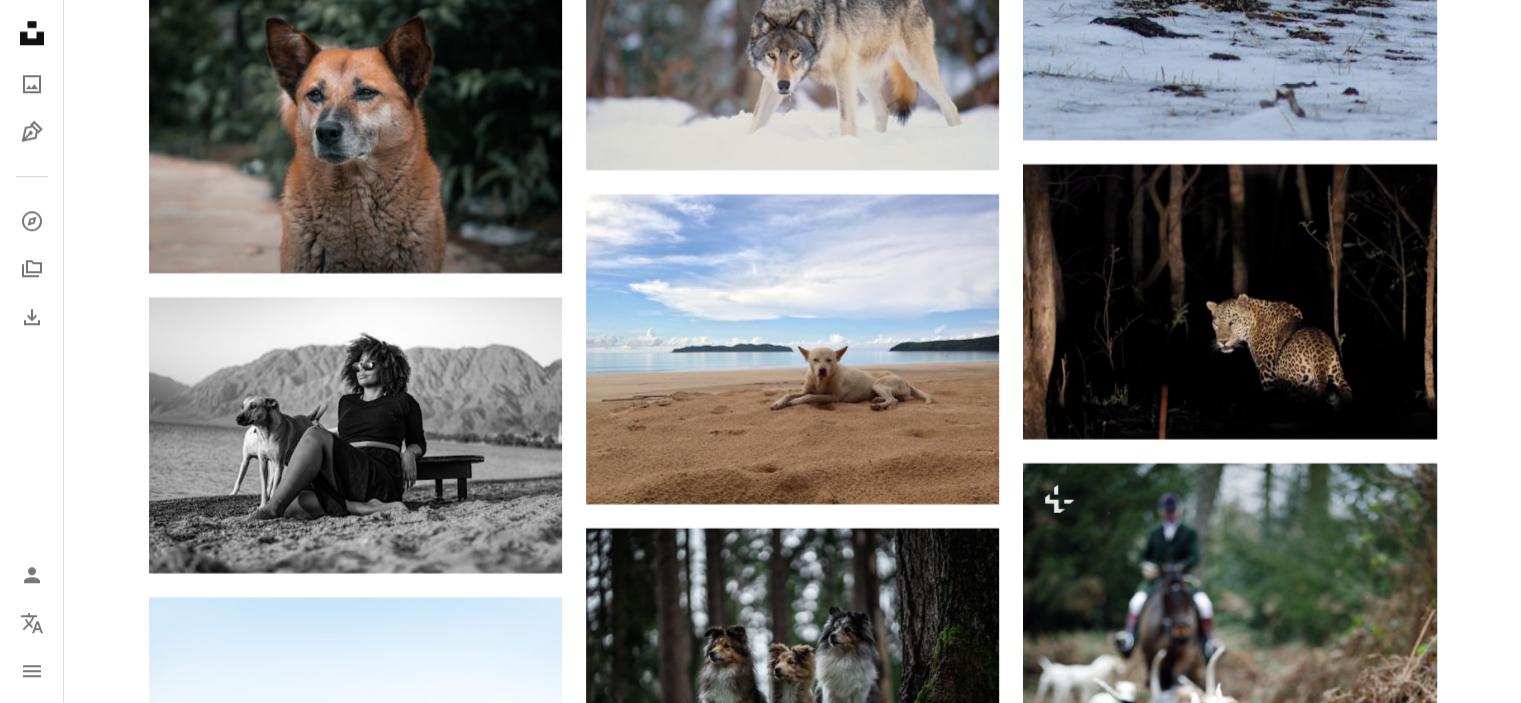 drag, startPoint x: 1527, startPoint y: 540, endPoint x: 1520, endPoint y: 138, distance: 402.06094 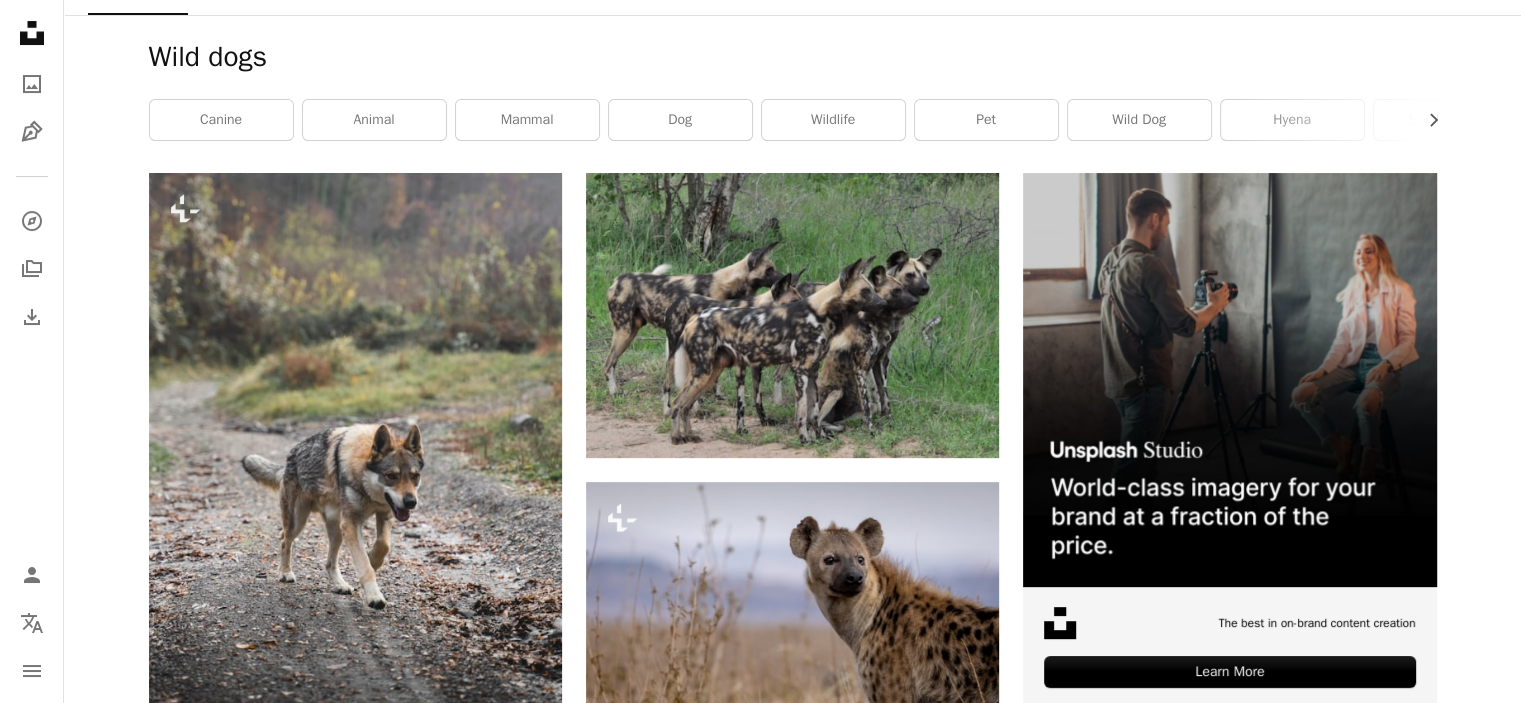 scroll, scrollTop: 0, scrollLeft: 0, axis: both 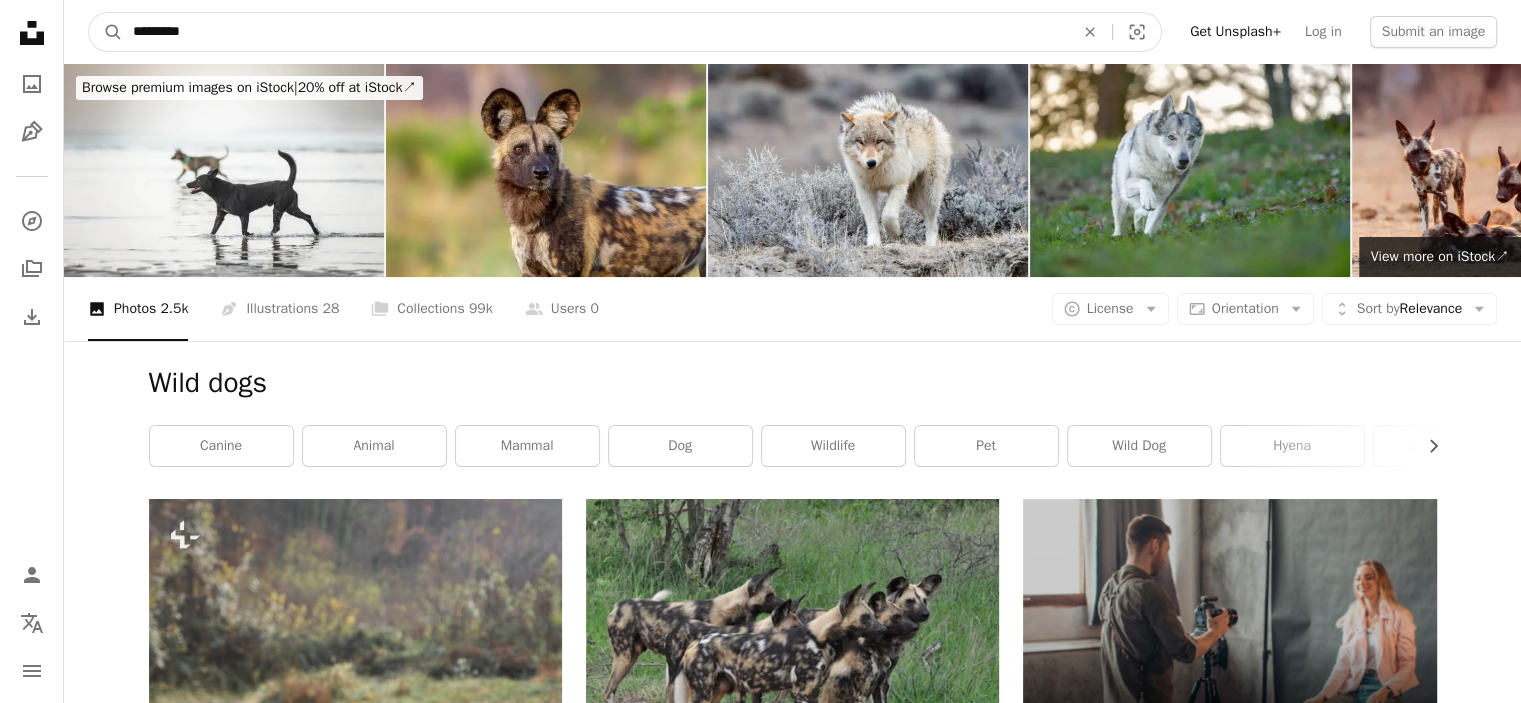 click on "*********" at bounding box center [595, 32] 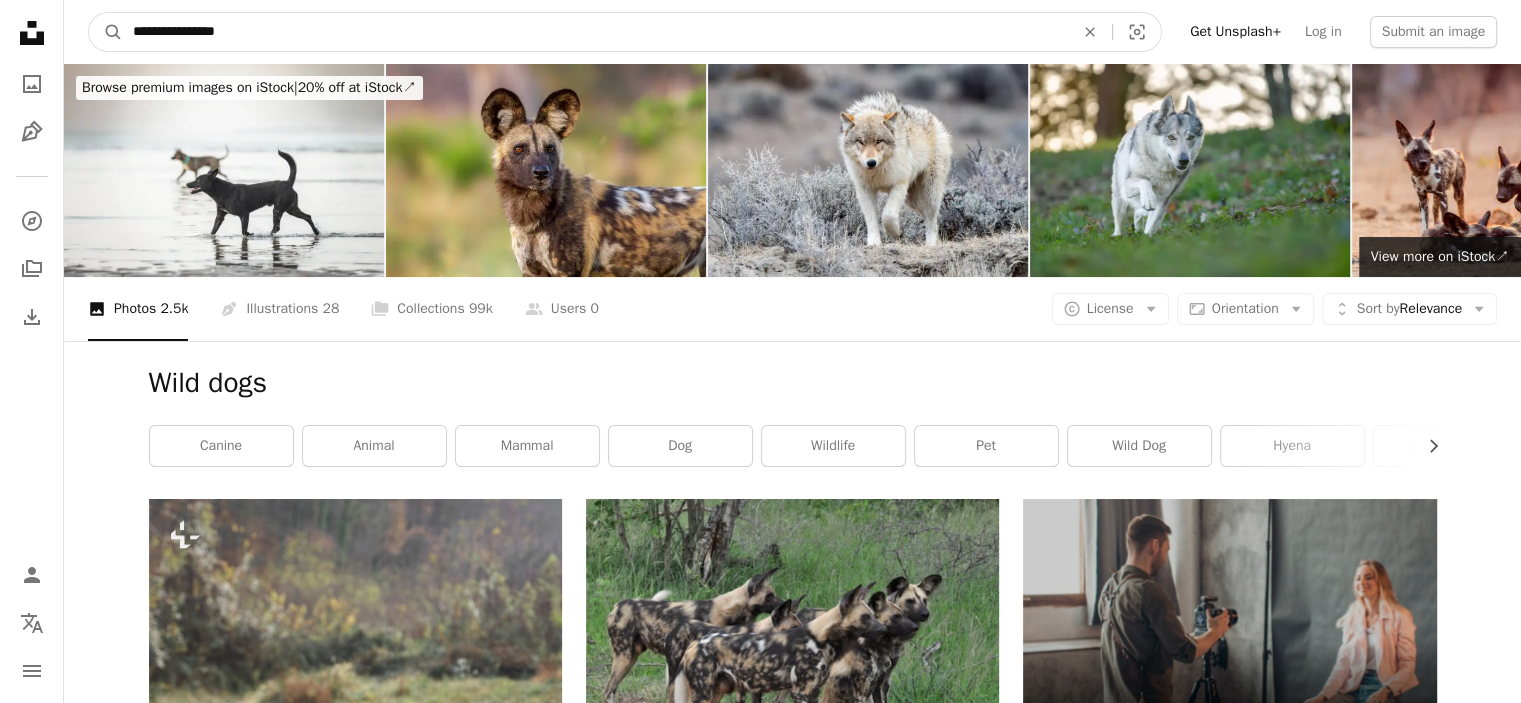 type on "**********" 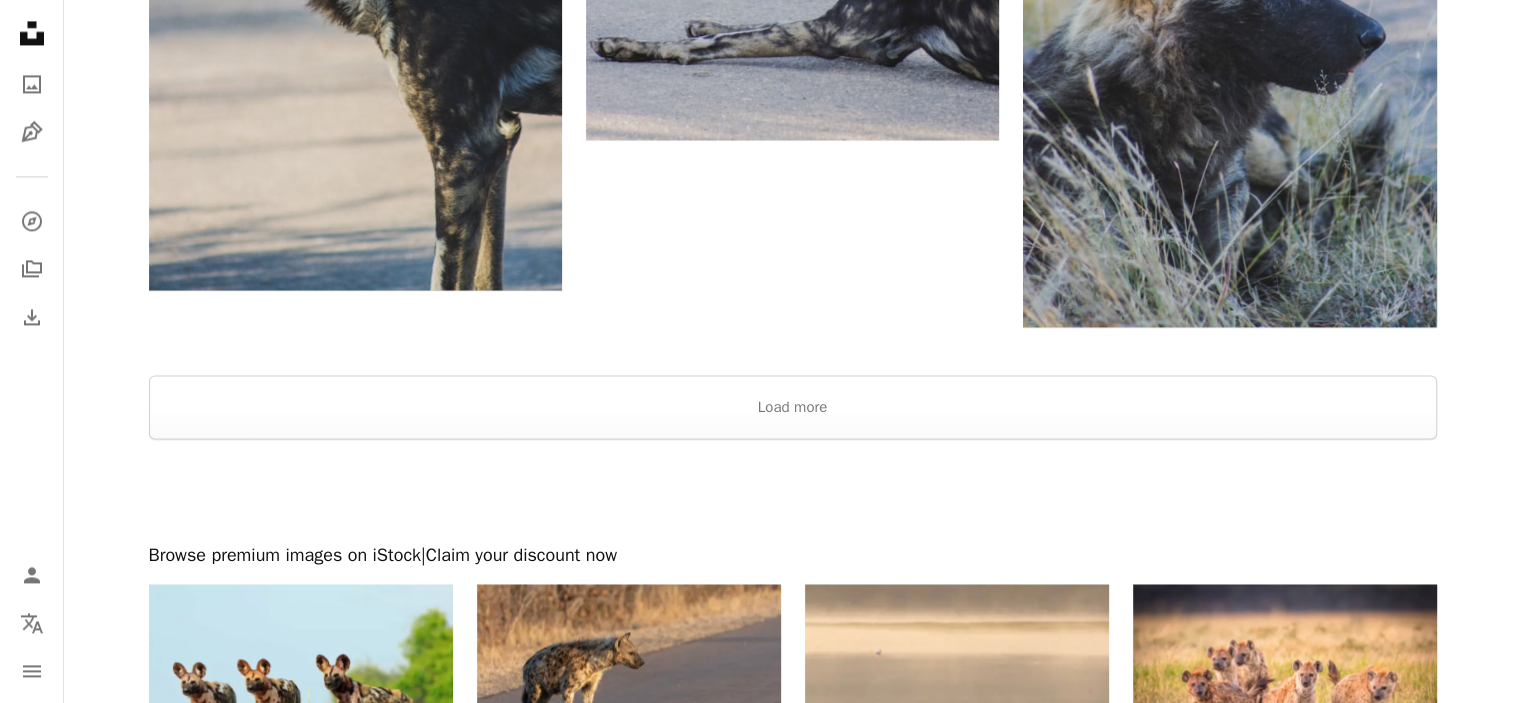 scroll, scrollTop: 3160, scrollLeft: 0, axis: vertical 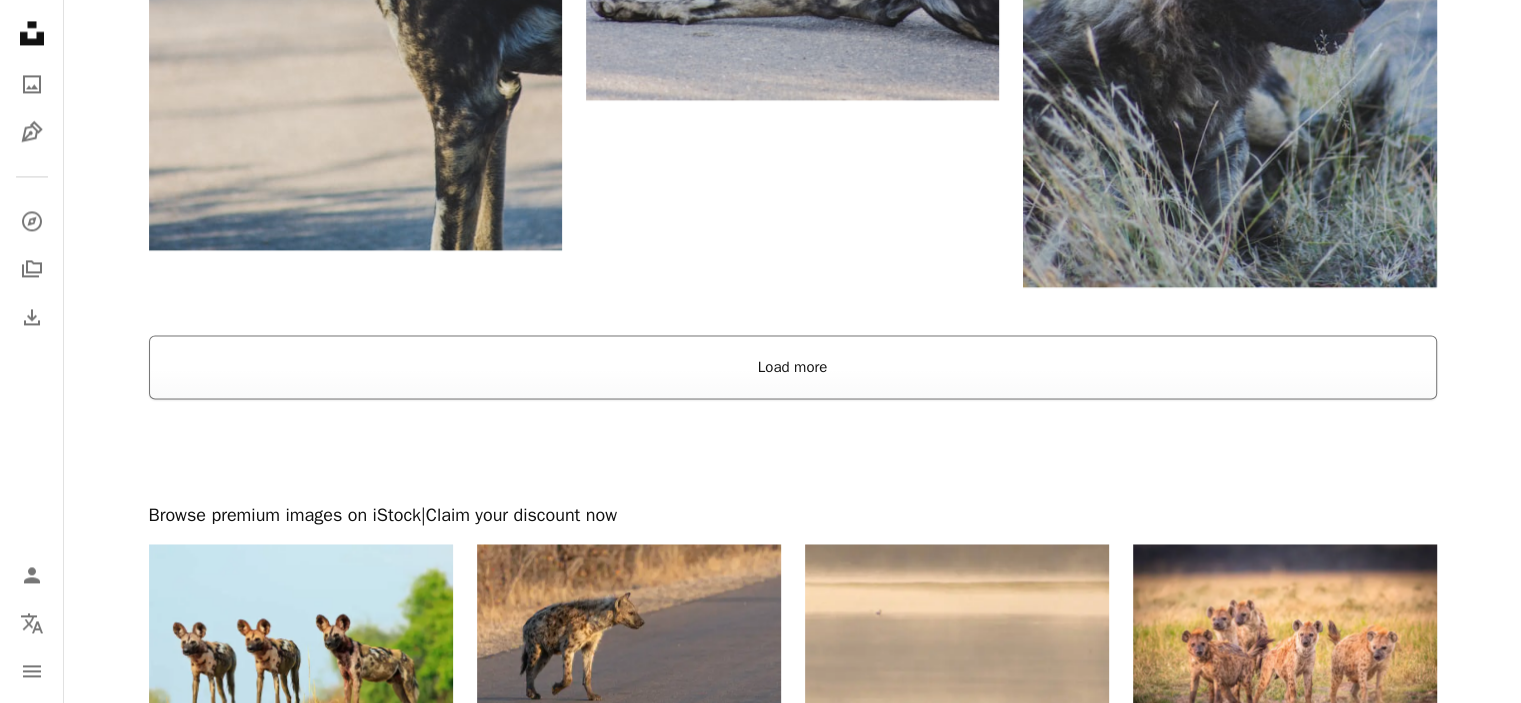 click on "Load more" at bounding box center (793, 367) 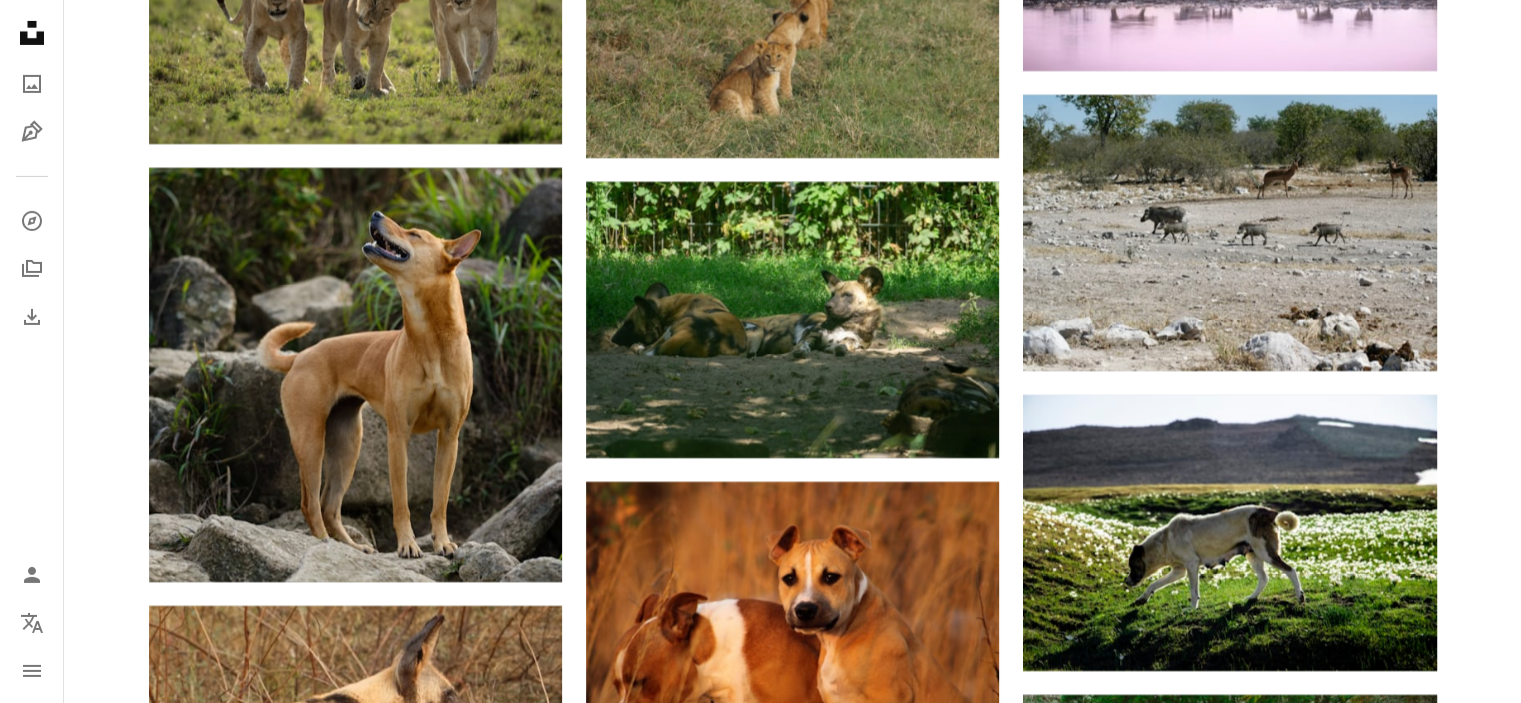 scroll, scrollTop: 14720, scrollLeft: 0, axis: vertical 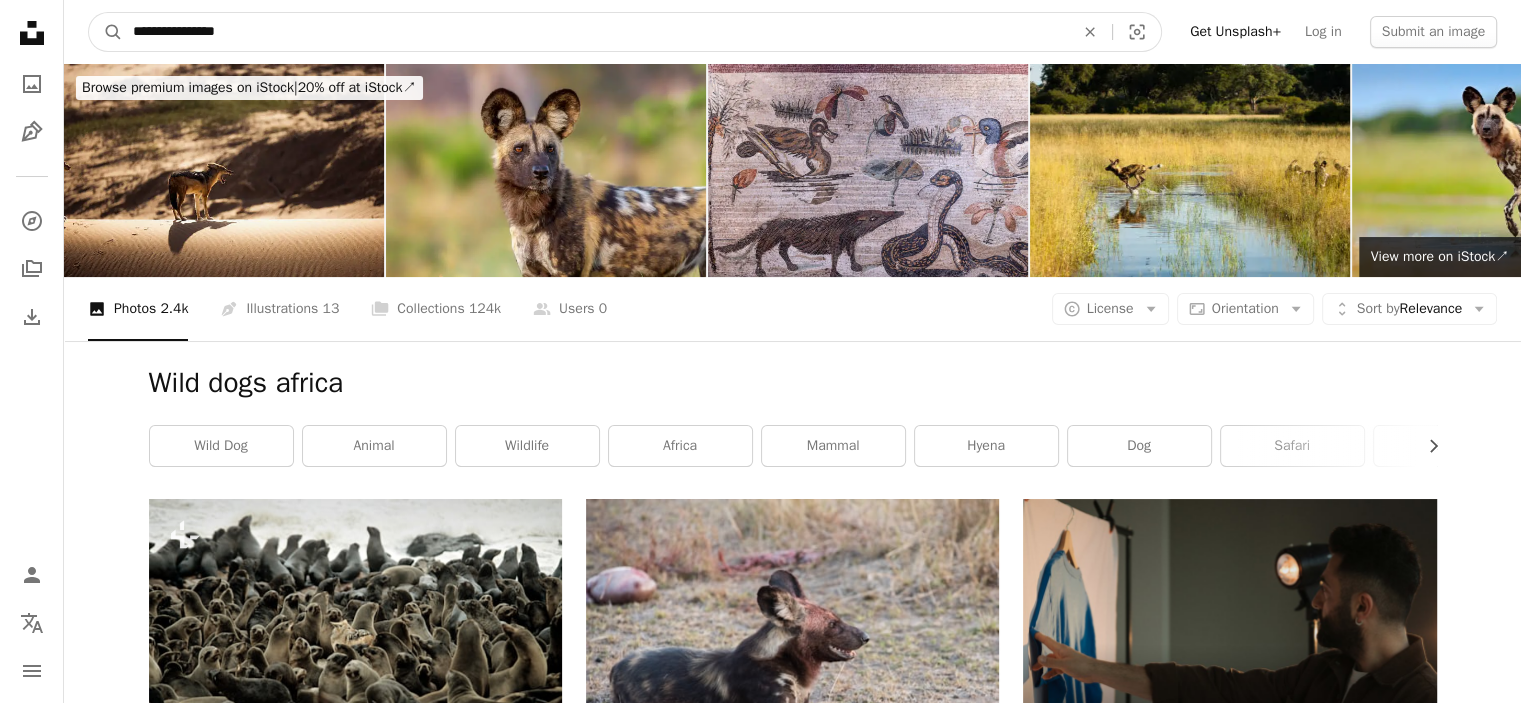 click on "**********" at bounding box center [595, 32] 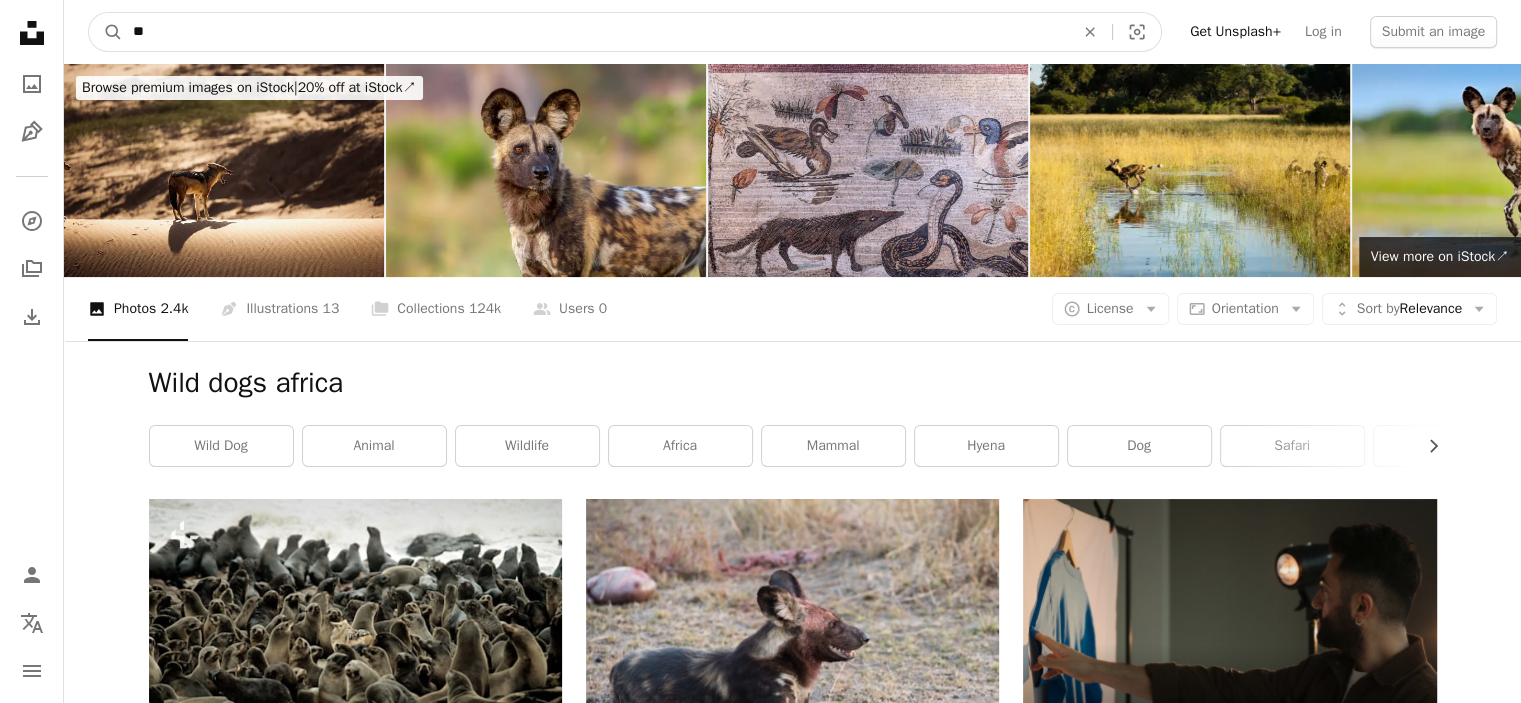 type on "*" 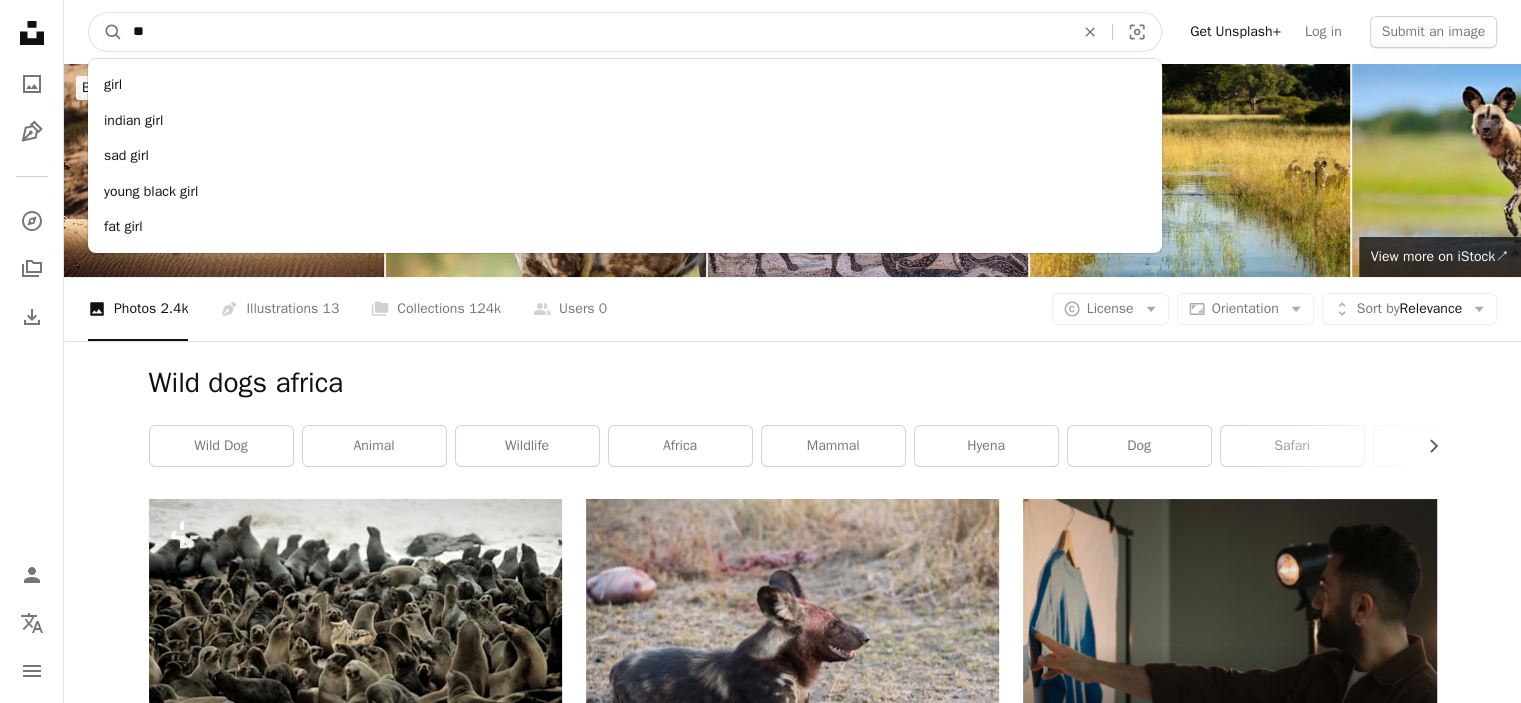 type on "*" 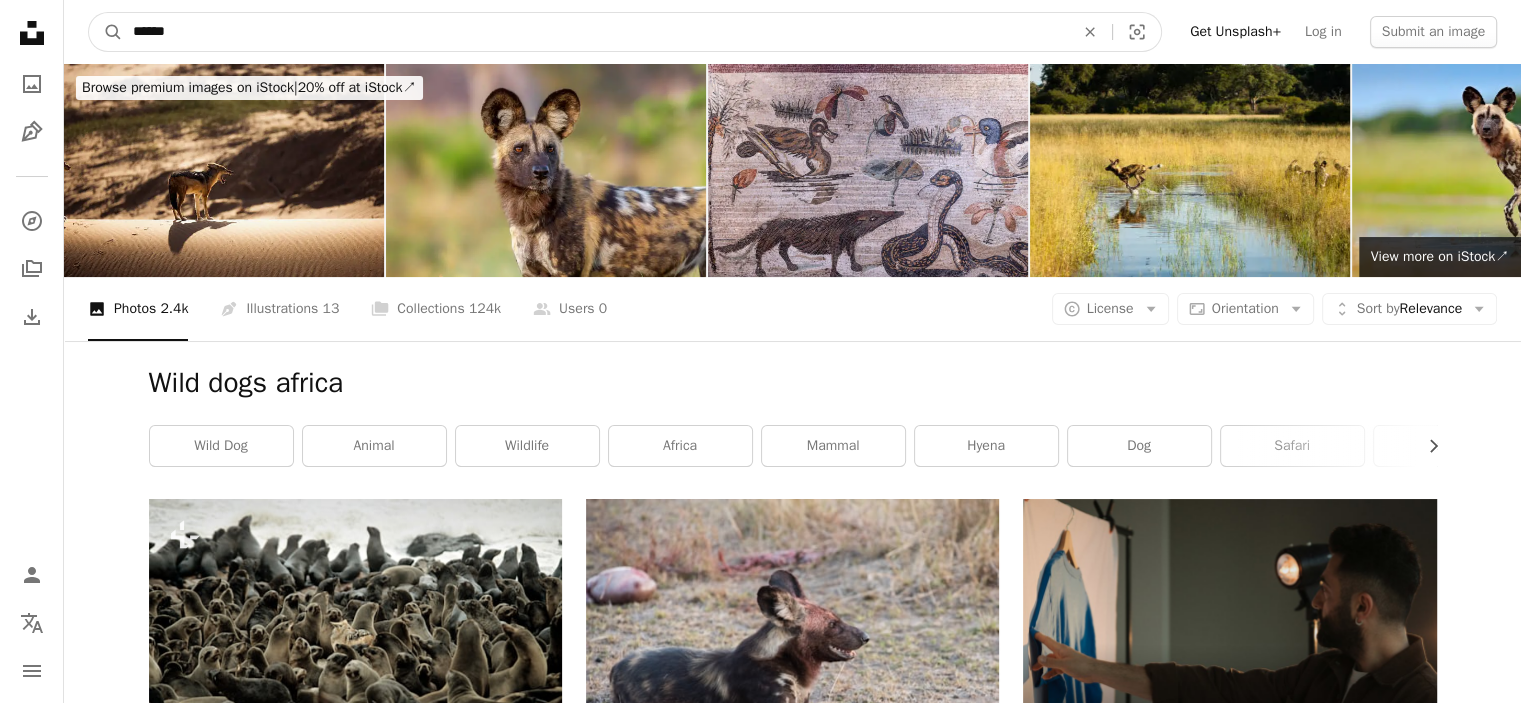 type on "******" 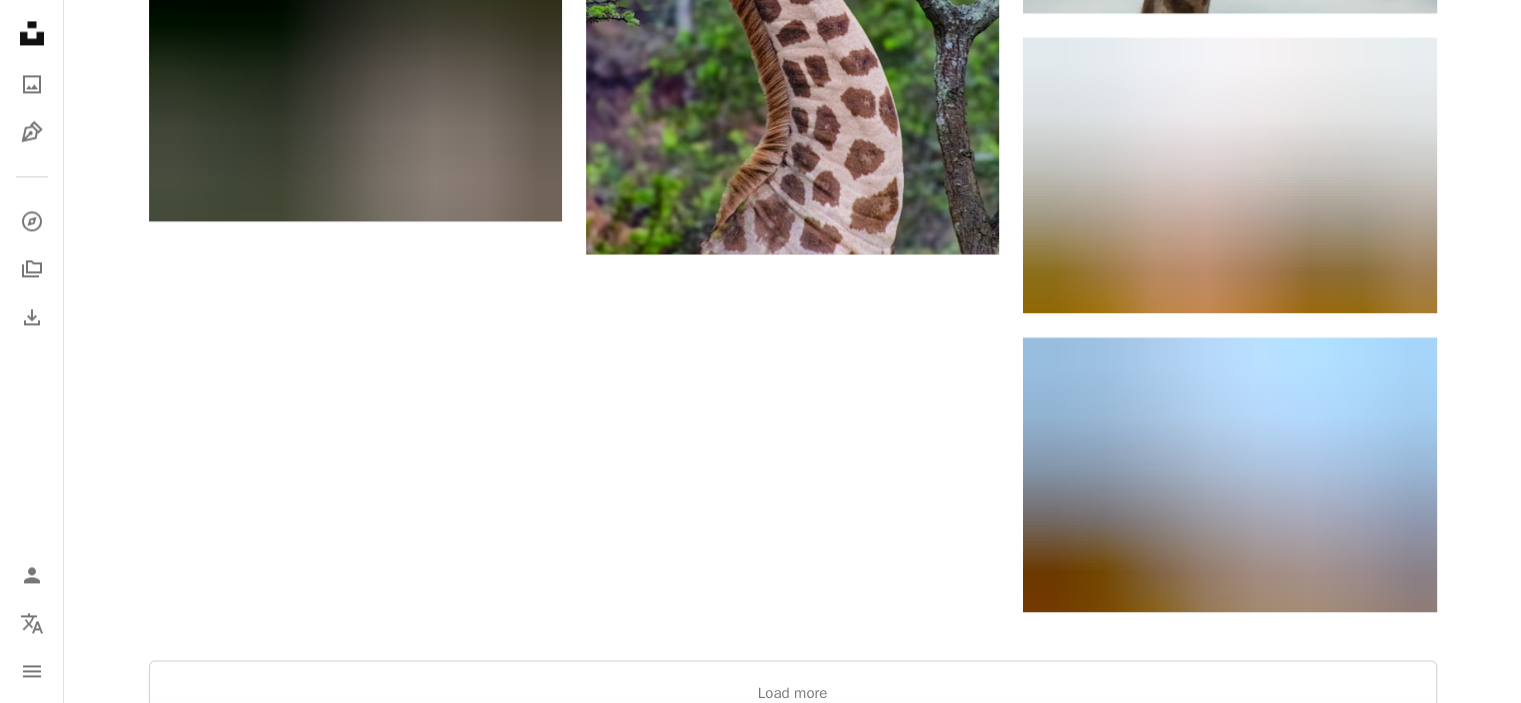 scroll, scrollTop: 3379, scrollLeft: 0, axis: vertical 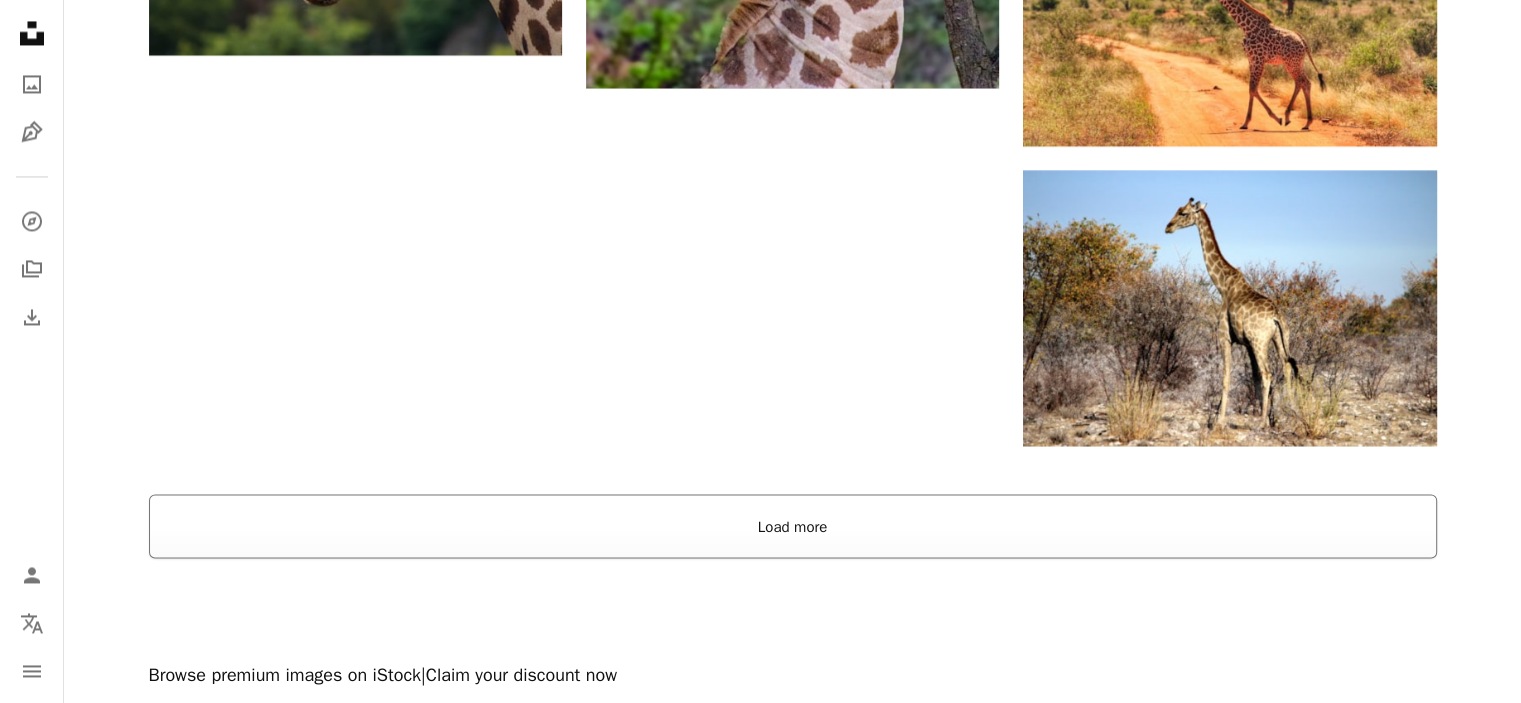 click on "Load more" at bounding box center (793, 526) 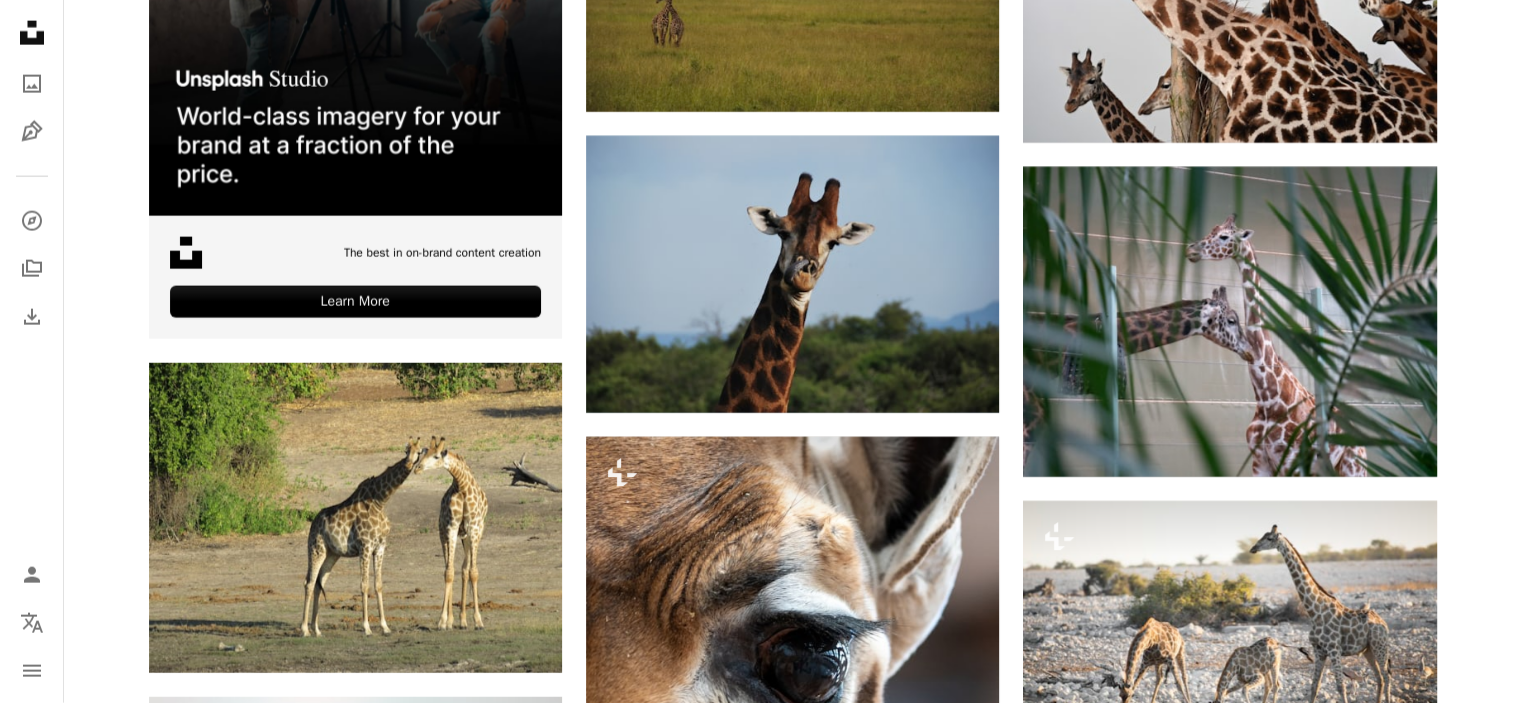 scroll, scrollTop: 4909, scrollLeft: 0, axis: vertical 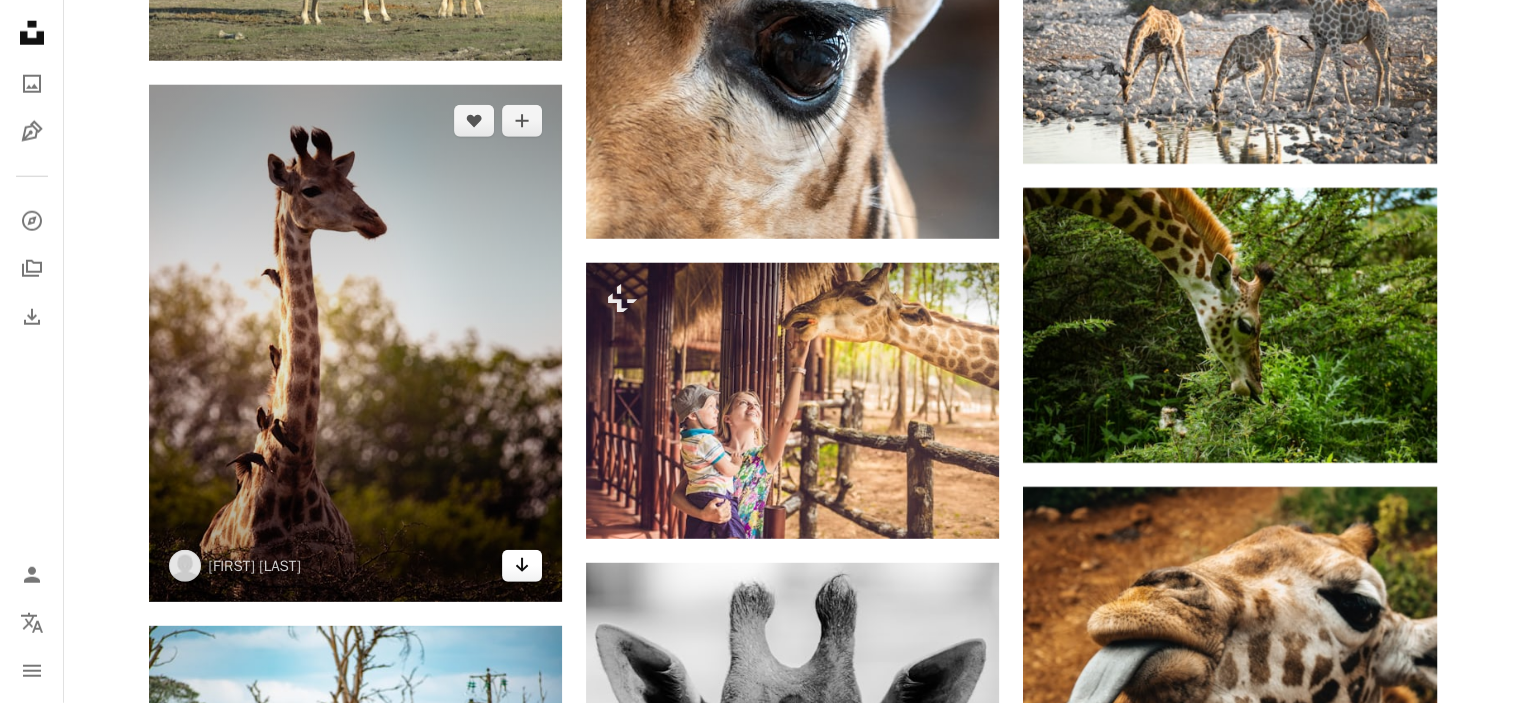 click 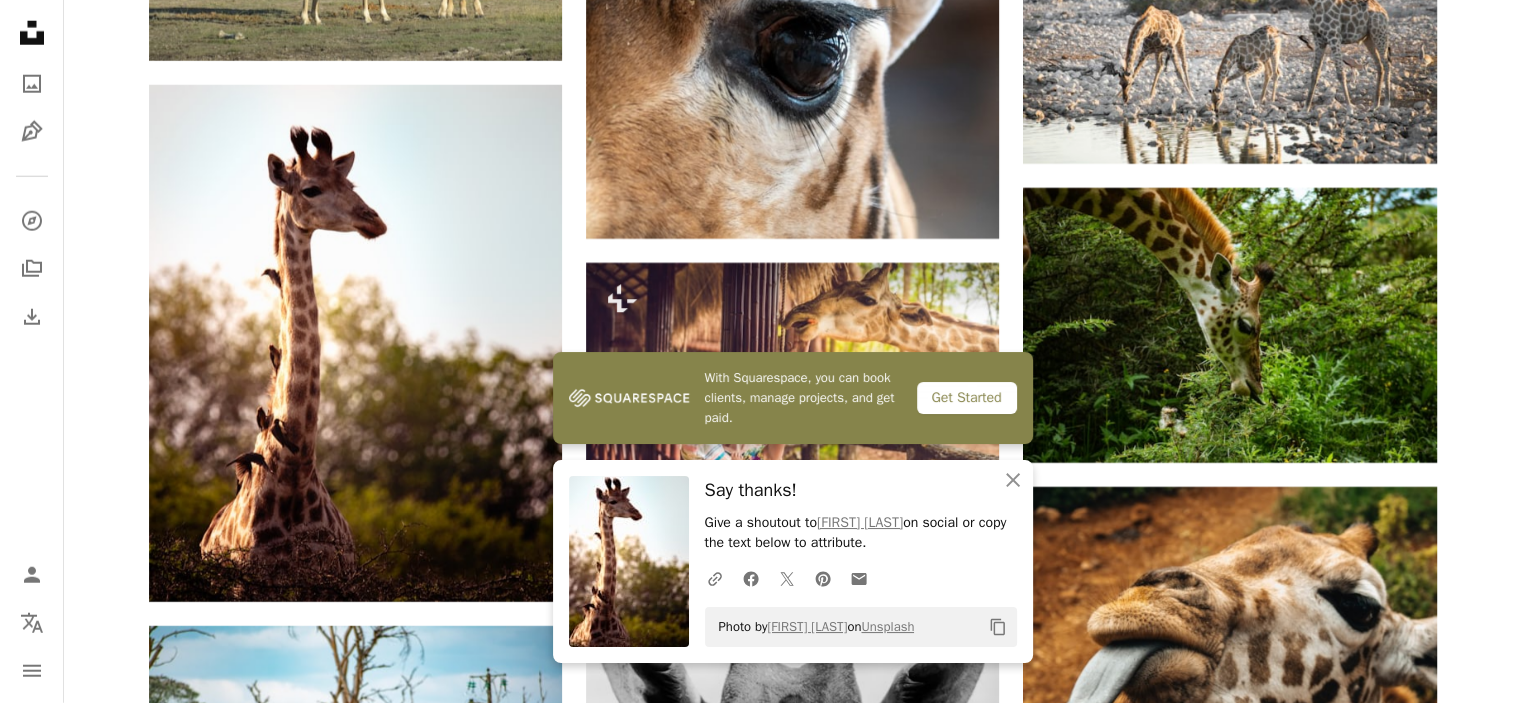 drag, startPoint x: 128, startPoint y: 363, endPoint x: 92, endPoint y: 439, distance: 84.095184 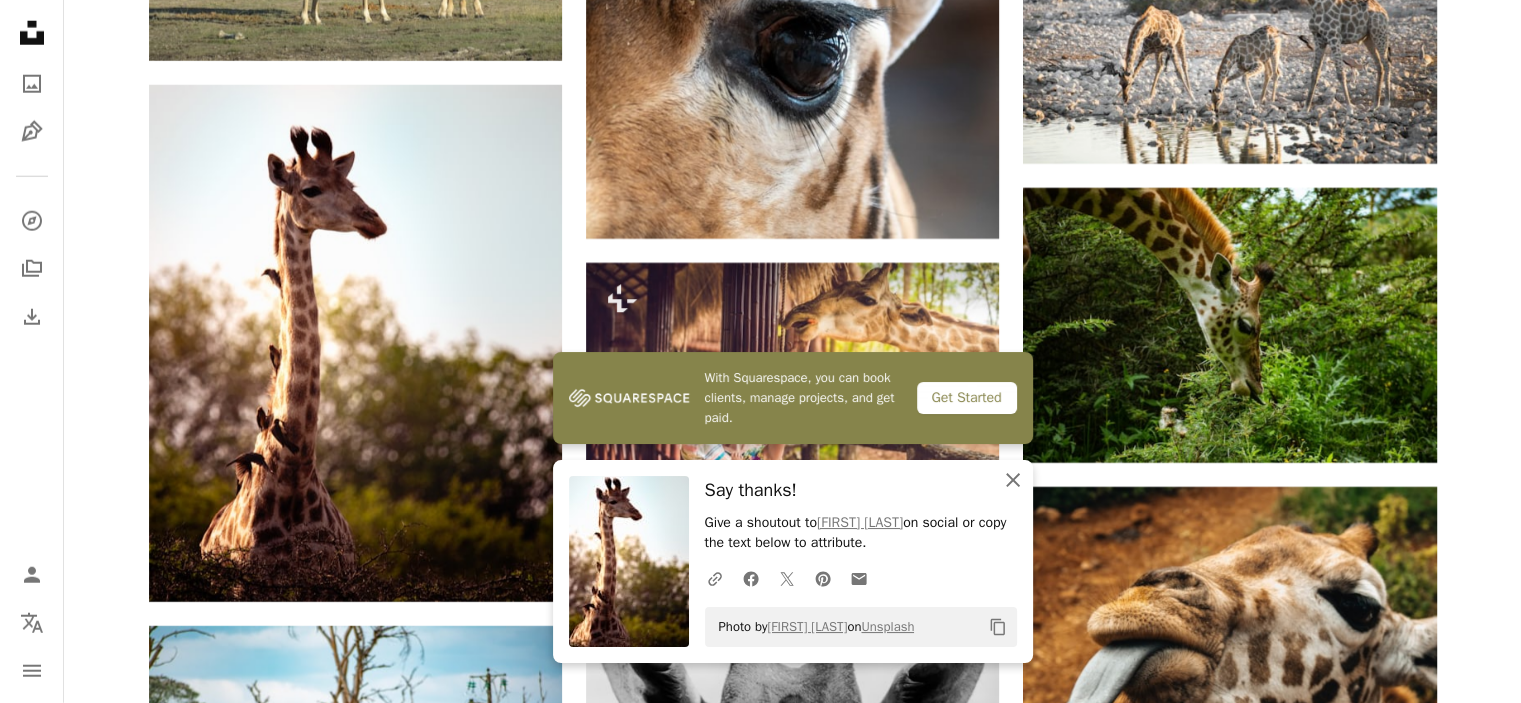 drag, startPoint x: 92, startPoint y: 439, endPoint x: 1018, endPoint y: 479, distance: 926.8635 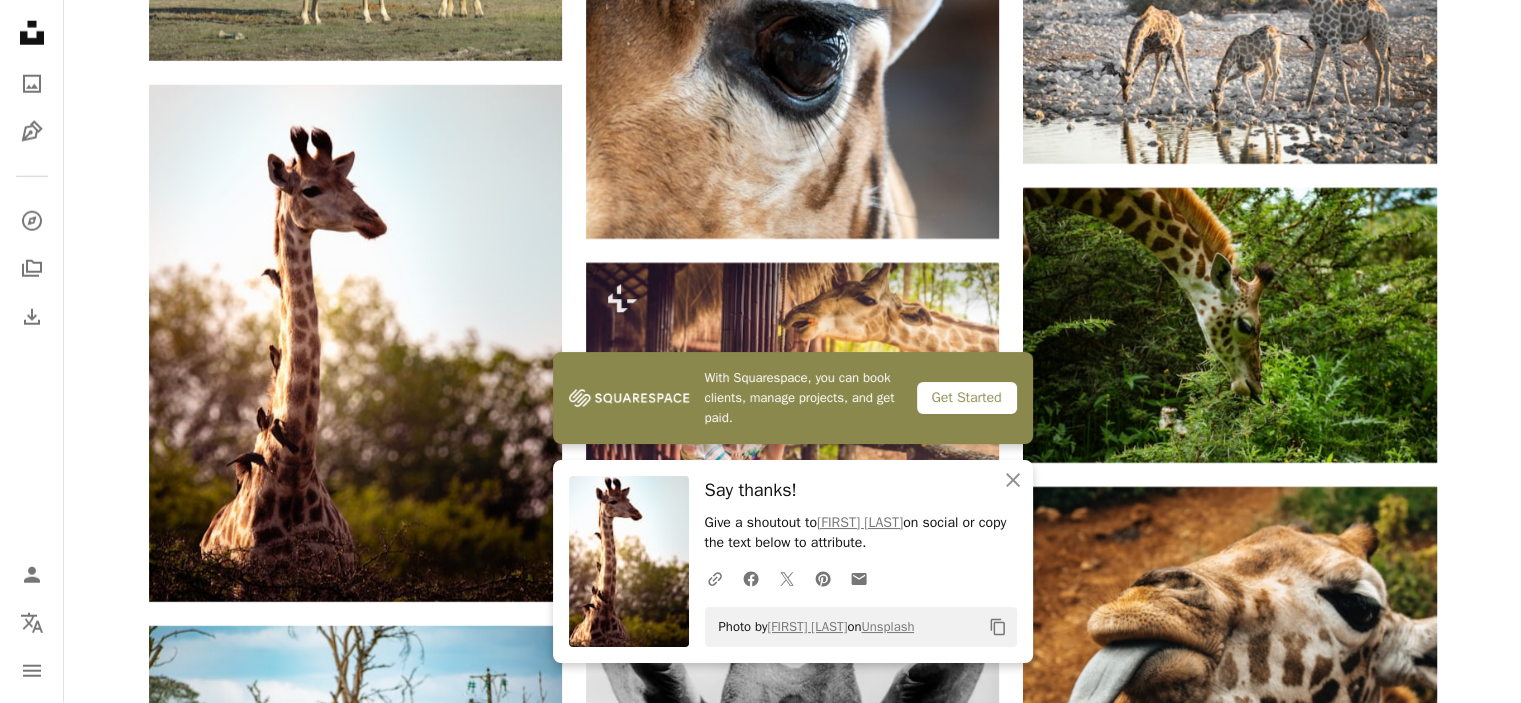 drag, startPoint x: 1012, startPoint y: 486, endPoint x: 879, endPoint y: 383, distance: 168.2201 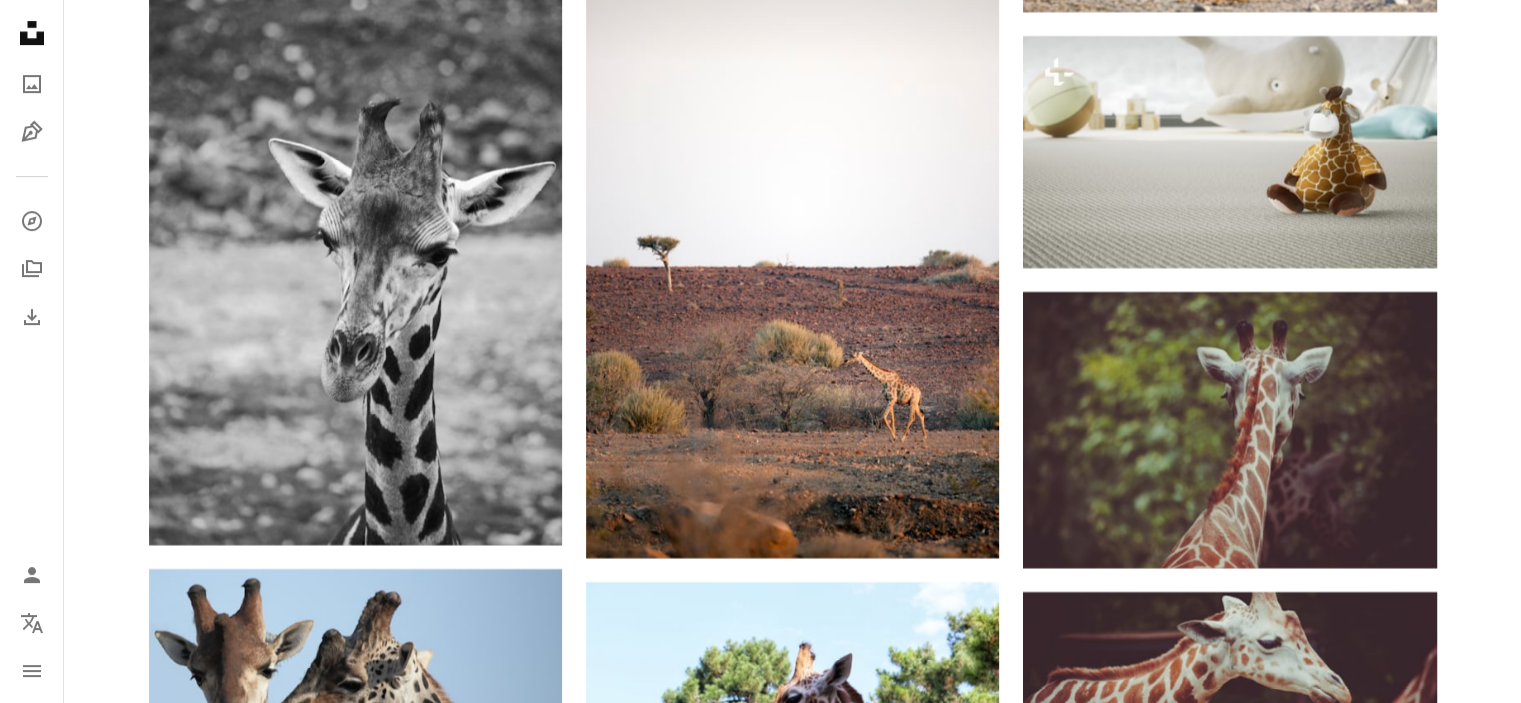 scroll, scrollTop: 23829, scrollLeft: 0, axis: vertical 